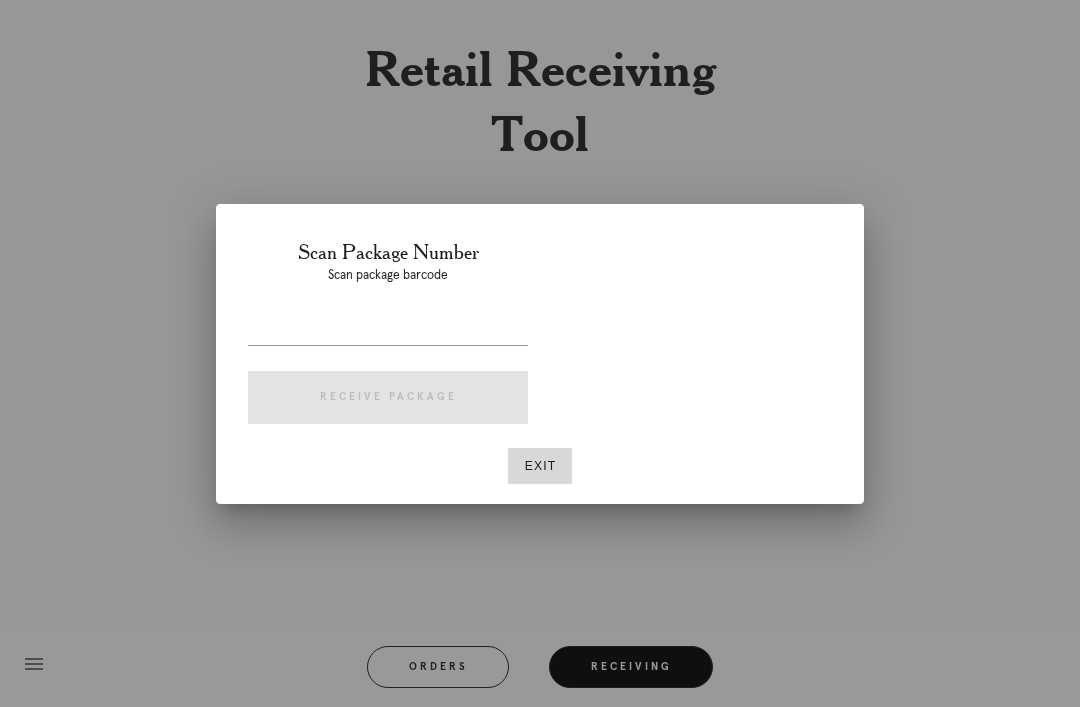 scroll, scrollTop: 64, scrollLeft: 0, axis: vertical 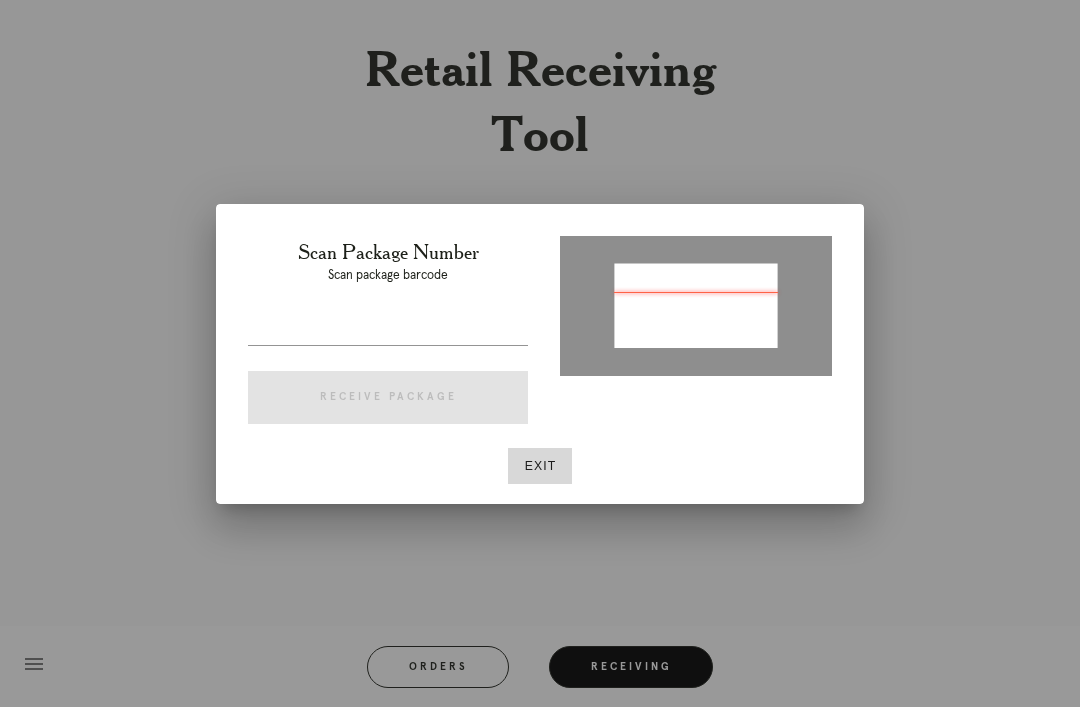 type on "P953059088241930" 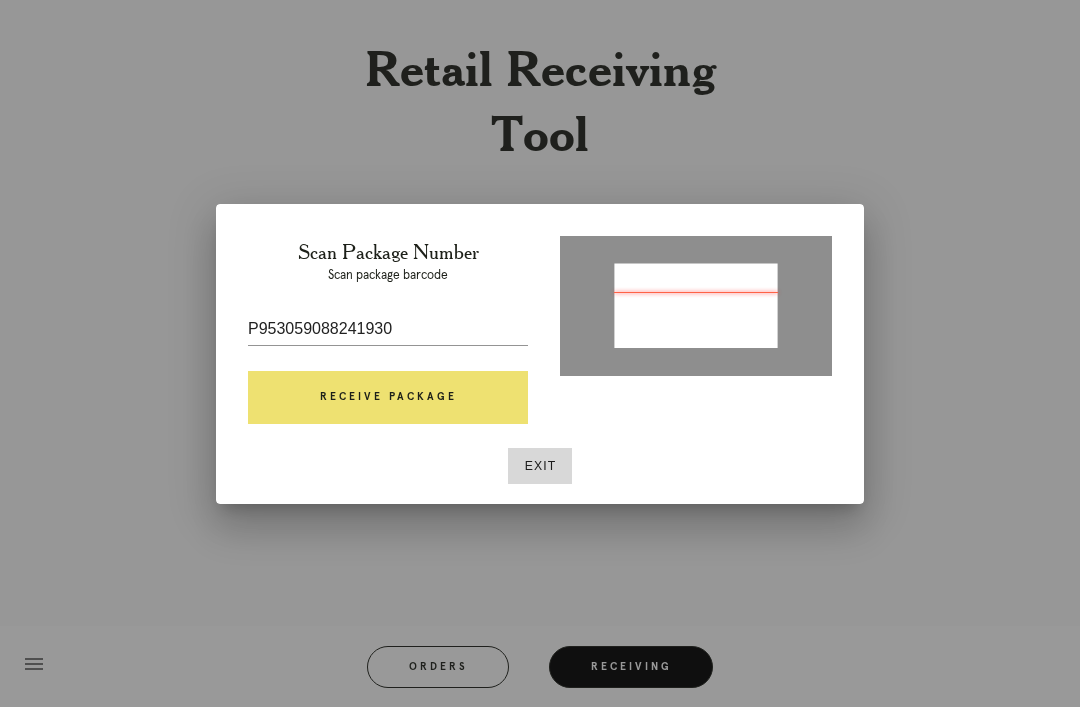 click on "Receive Package" at bounding box center [388, 398] 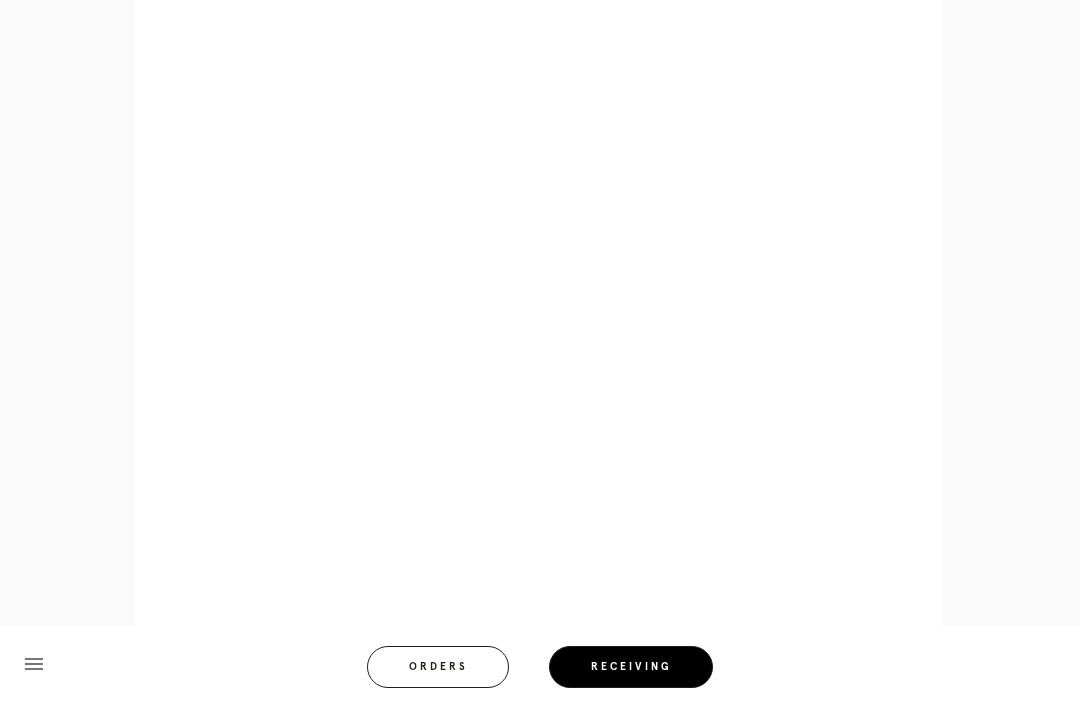scroll, scrollTop: 928, scrollLeft: 0, axis: vertical 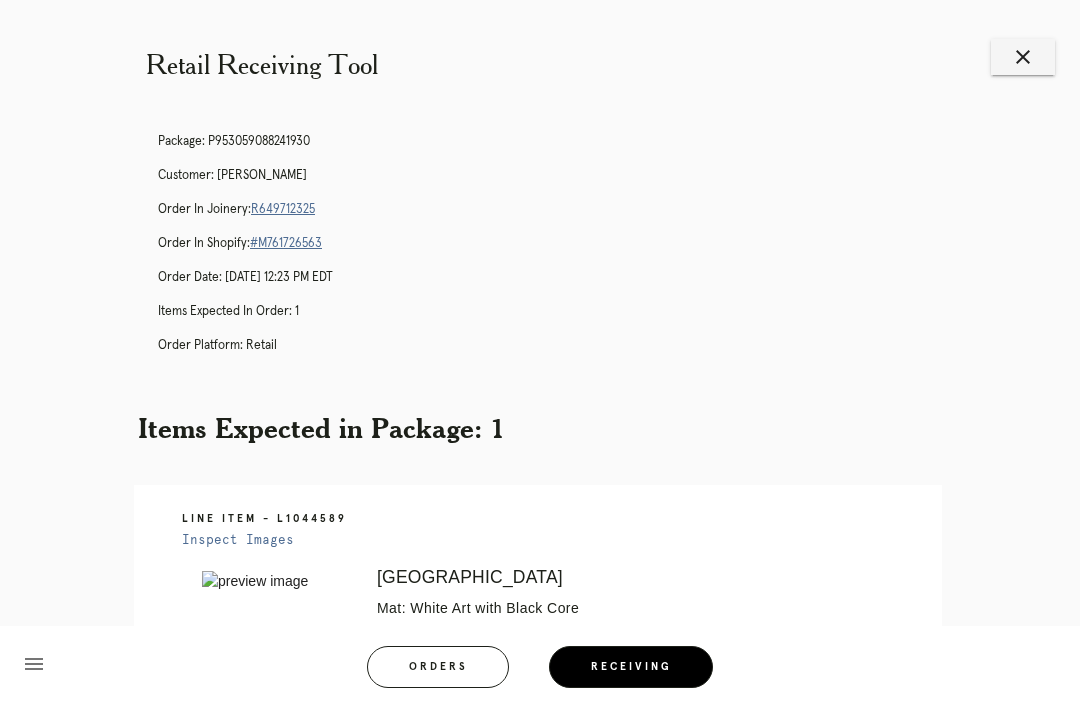 click on "close" at bounding box center (1023, 57) 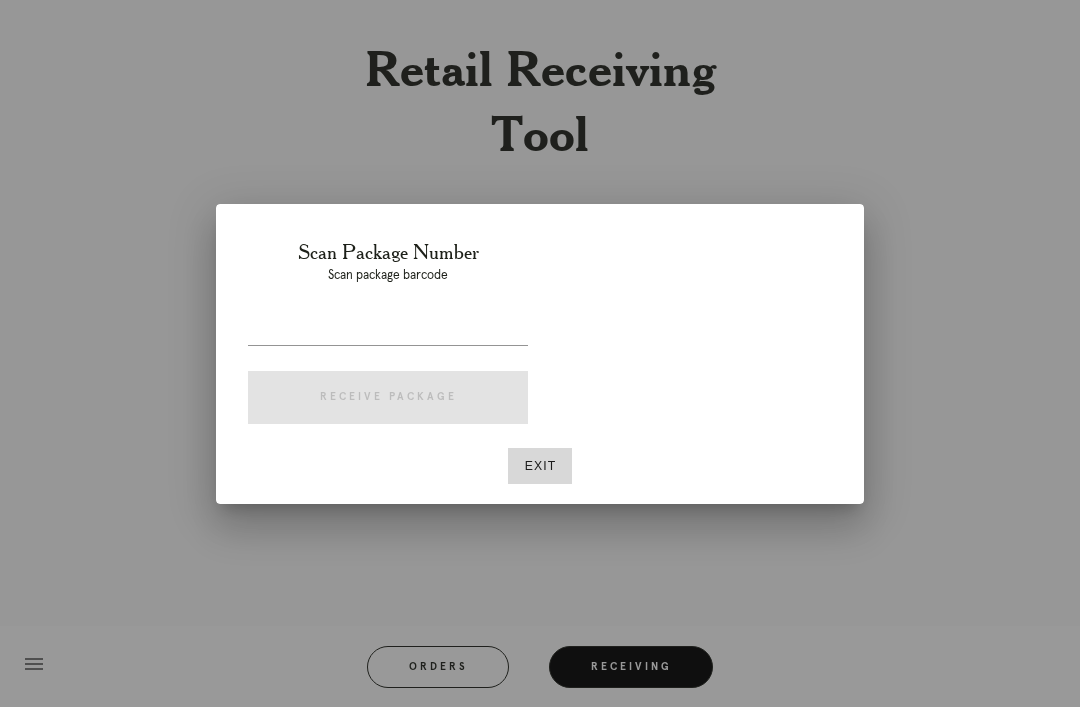 scroll, scrollTop: 0, scrollLeft: 0, axis: both 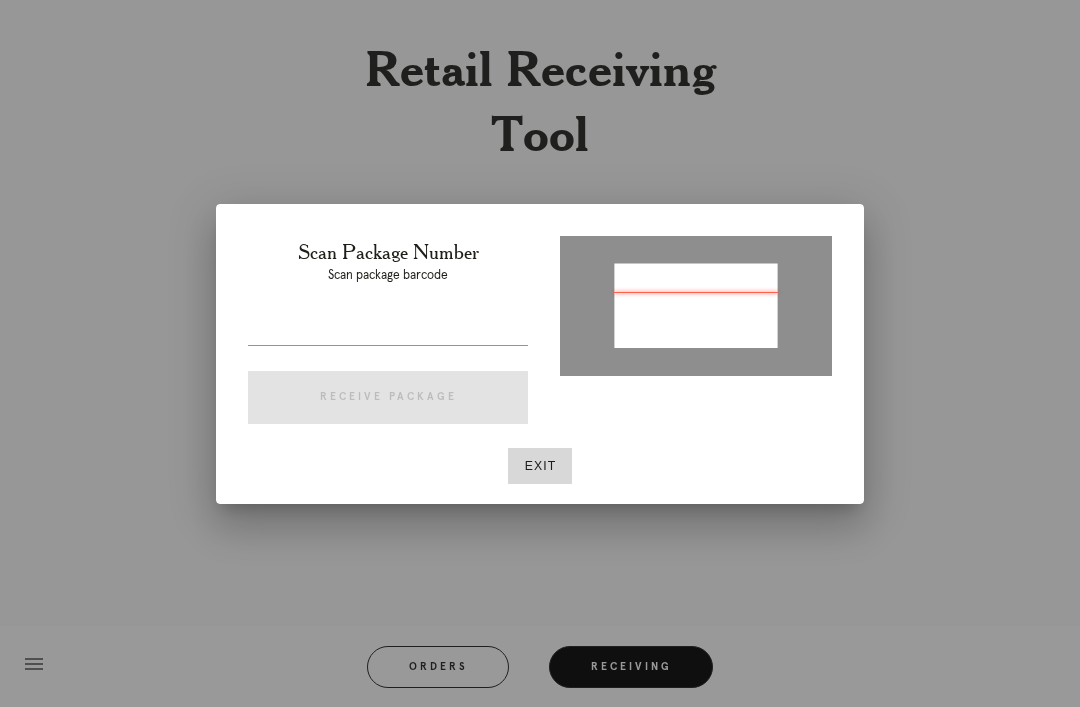 type on "P925883542149969" 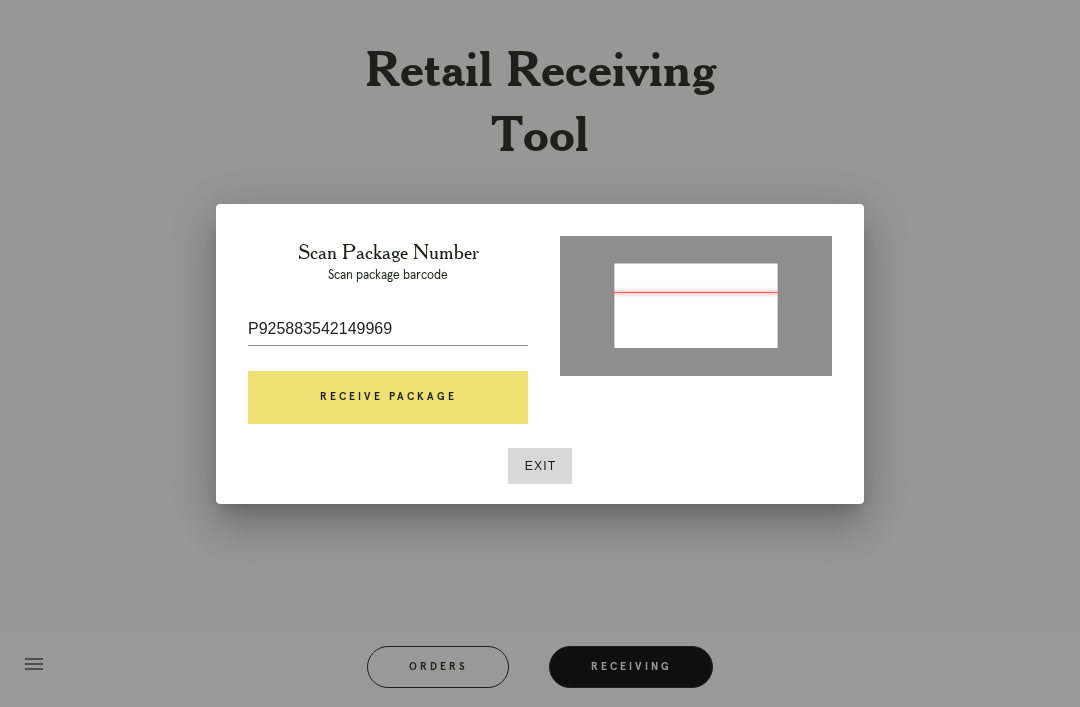 click on "Receive Package" at bounding box center [388, 398] 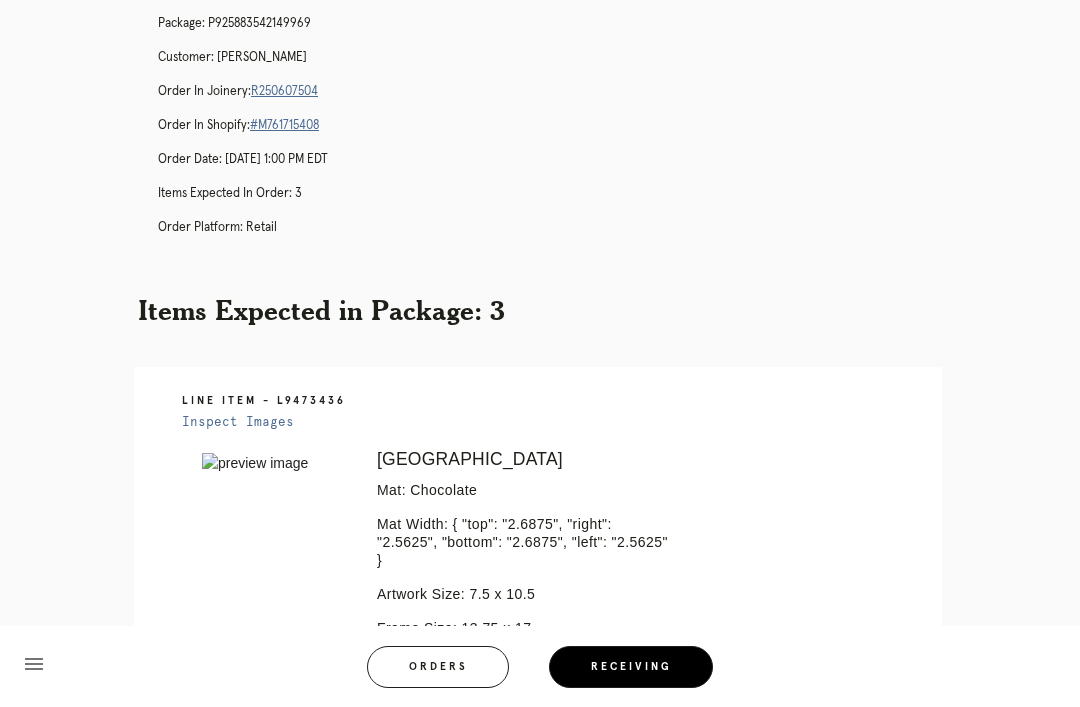 scroll, scrollTop: 75, scrollLeft: 0, axis: vertical 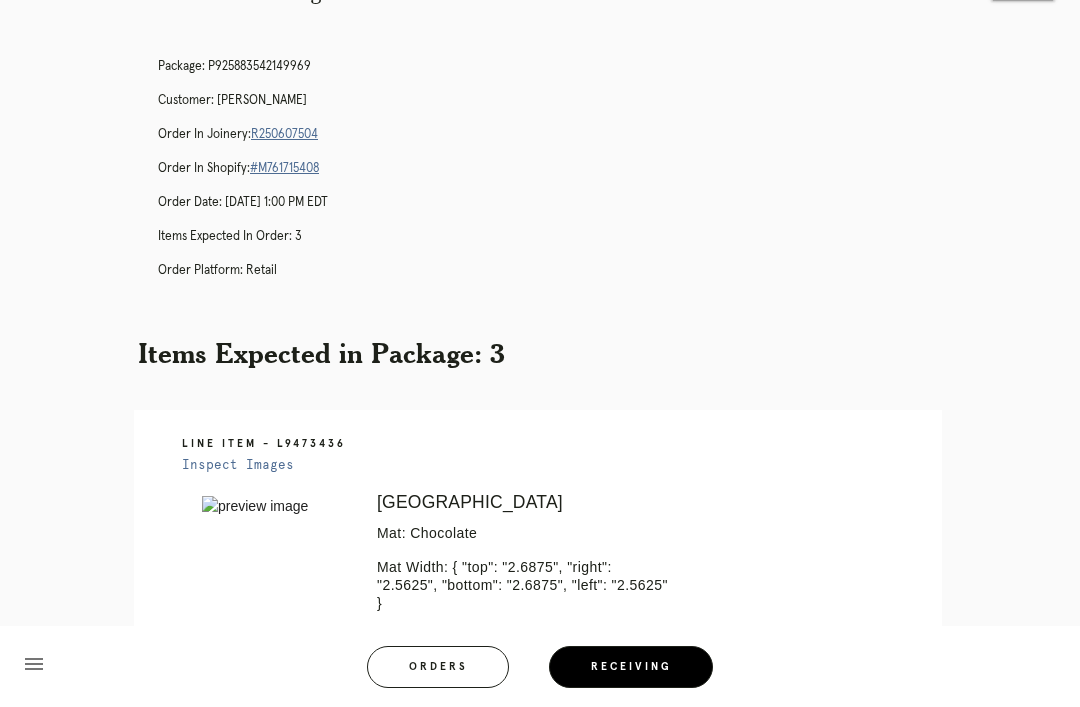 click on "R250607504" at bounding box center (284, 134) 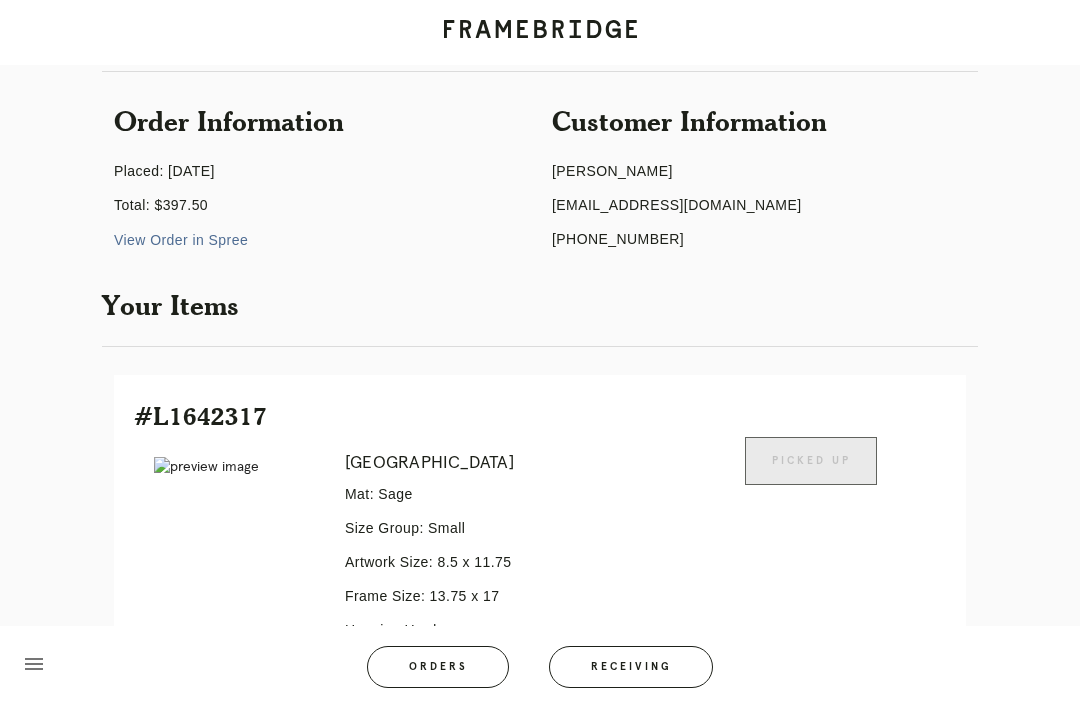 scroll, scrollTop: 424, scrollLeft: 0, axis: vertical 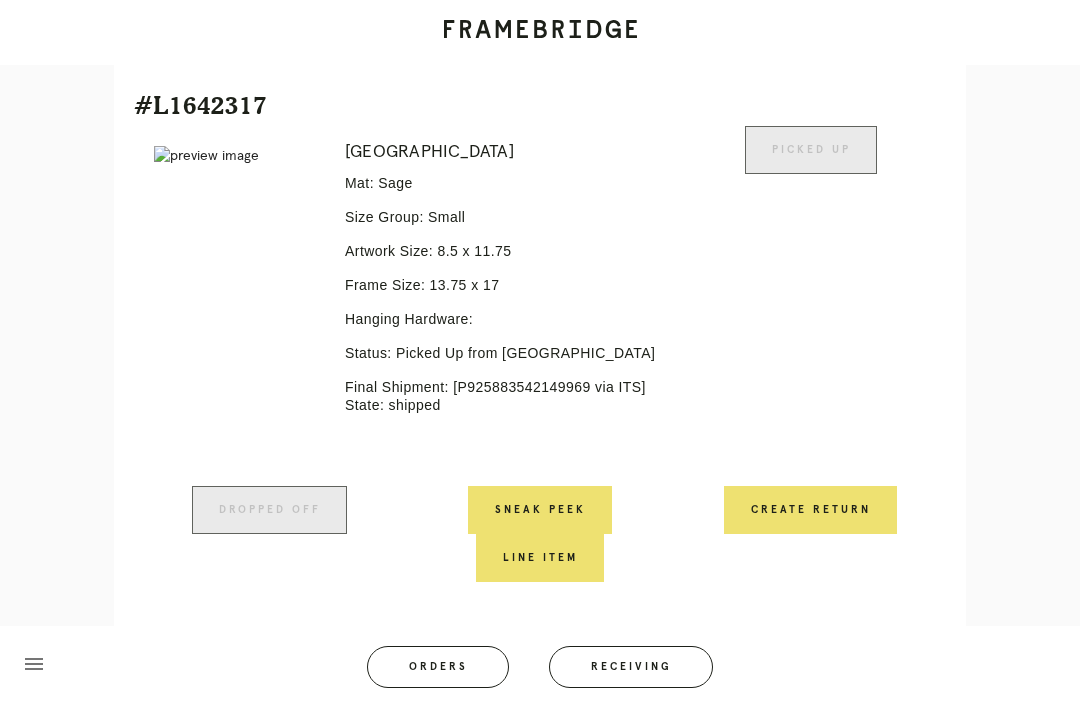 click on "Create Return" at bounding box center (810, 510) 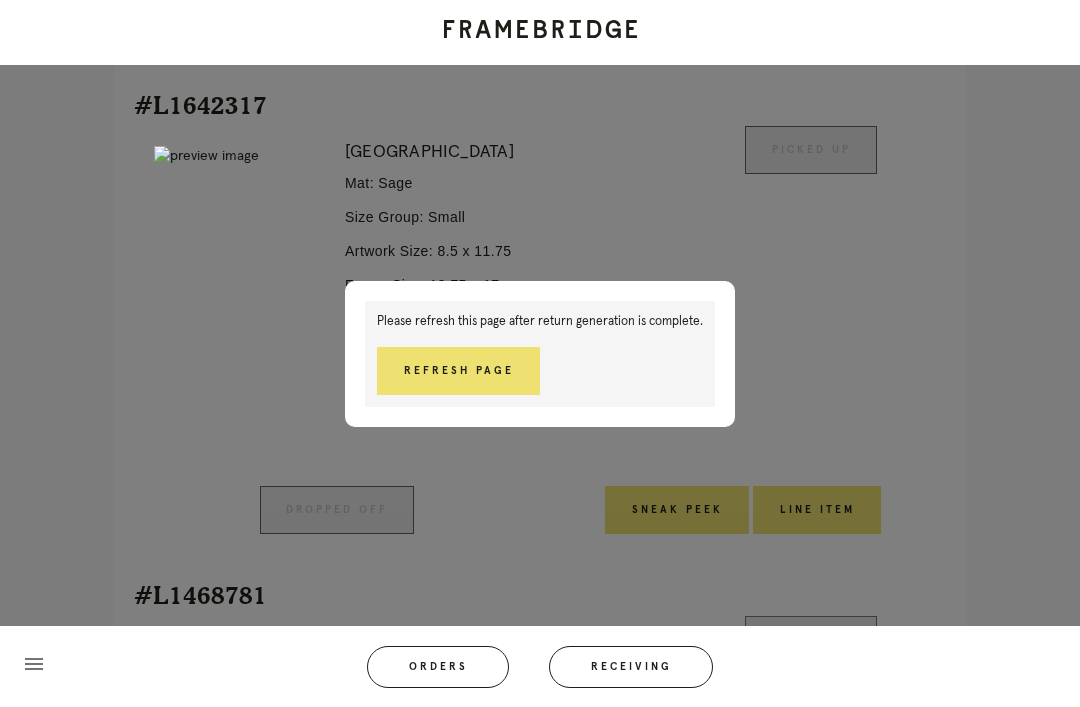 scroll, scrollTop: 501, scrollLeft: 0, axis: vertical 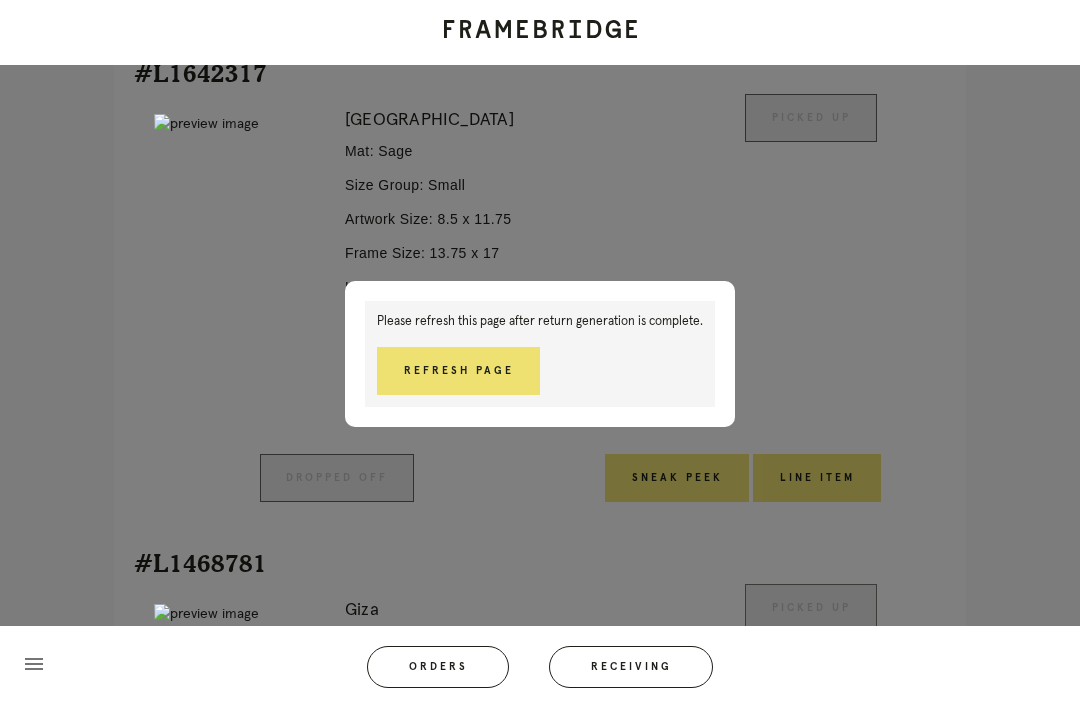 click on "Refresh Page" at bounding box center [458, 371] 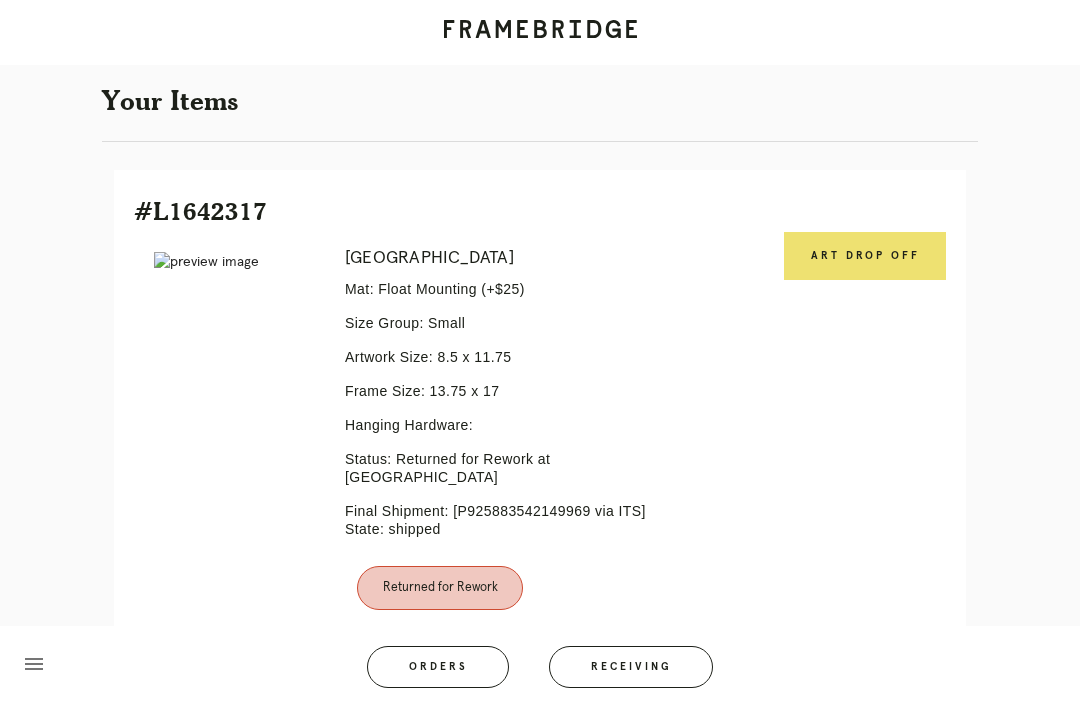 scroll, scrollTop: 365, scrollLeft: 0, axis: vertical 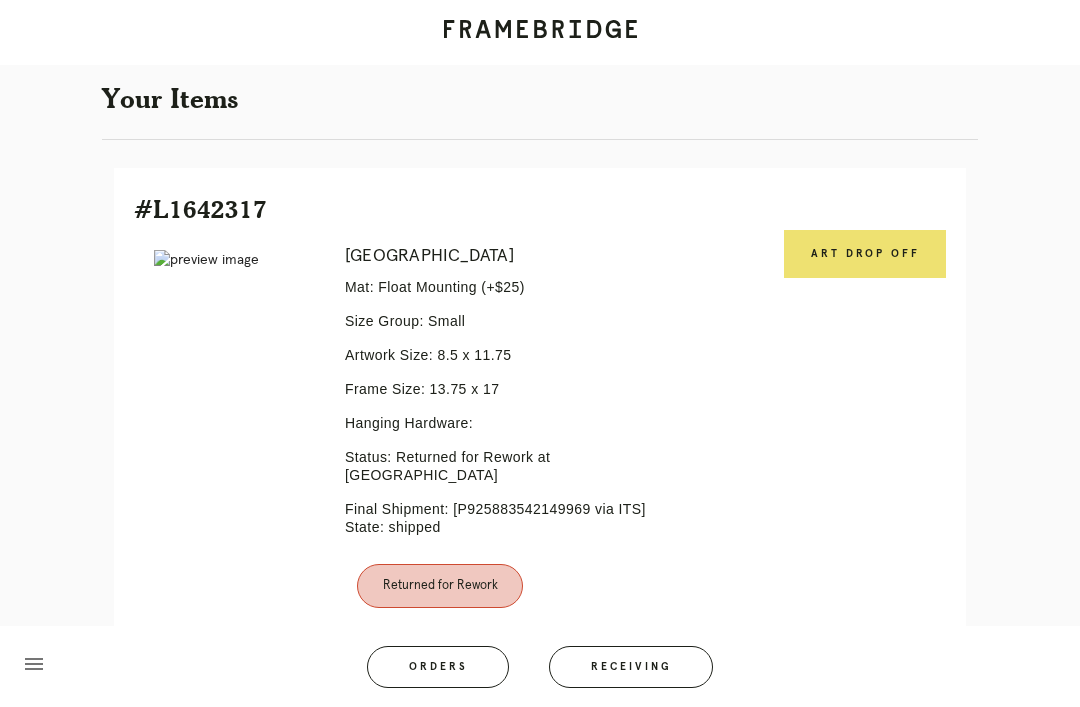 click on "Art drop off" at bounding box center (865, 254) 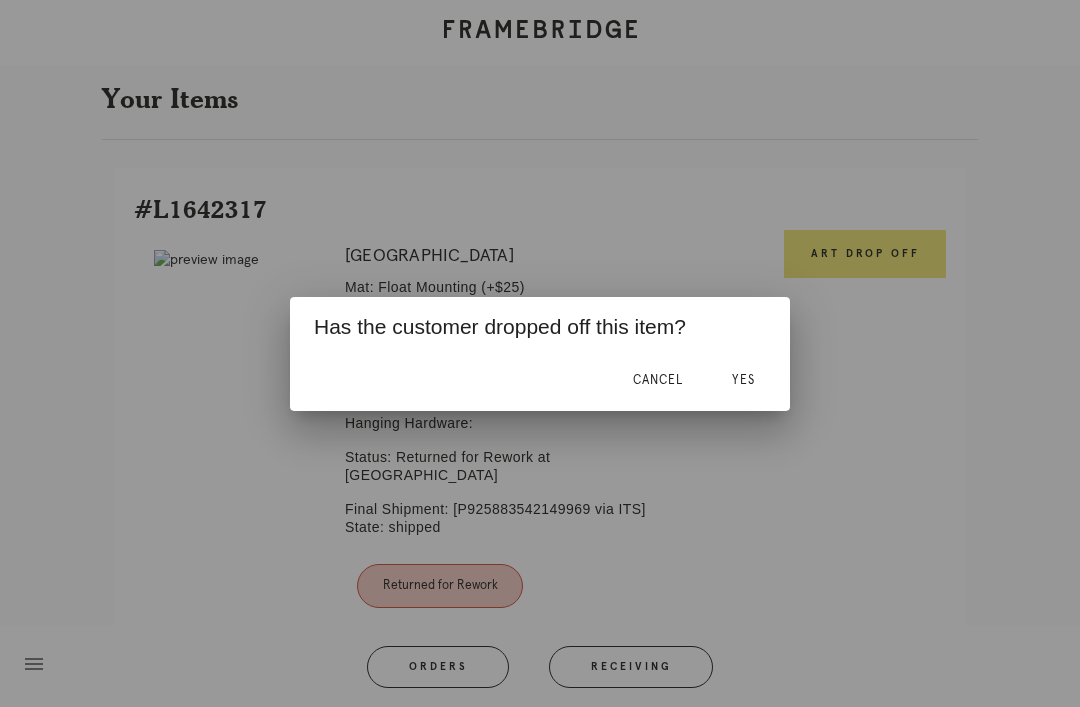 click on "Yes" at bounding box center (743, 381) 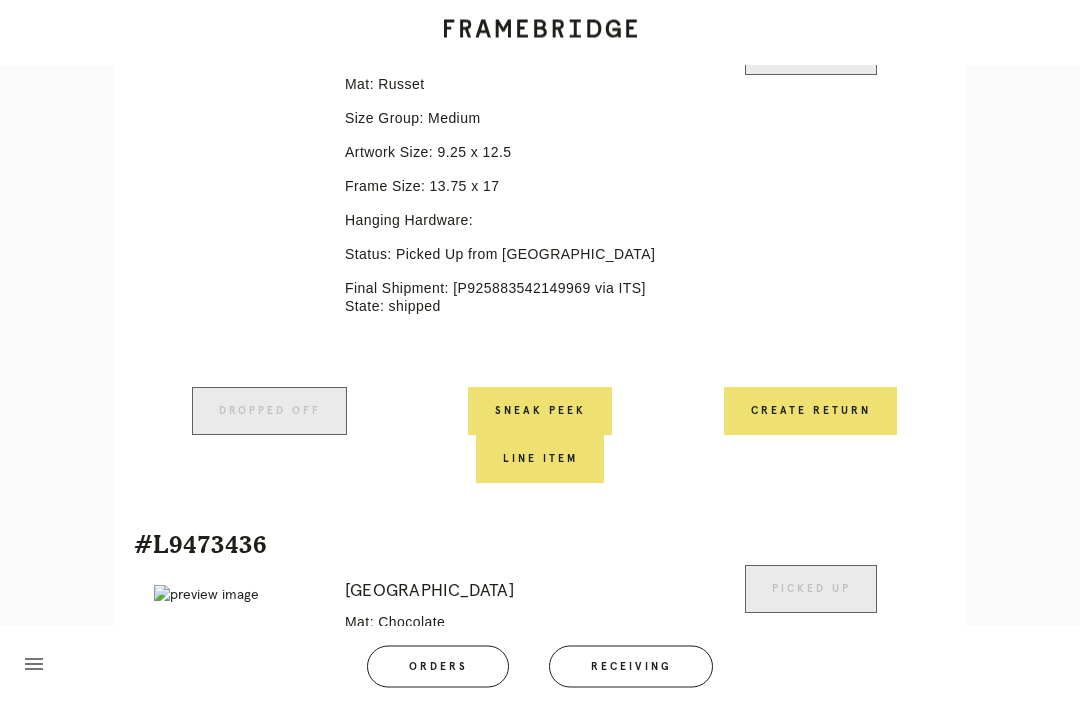 scroll, scrollTop: 1206, scrollLeft: 0, axis: vertical 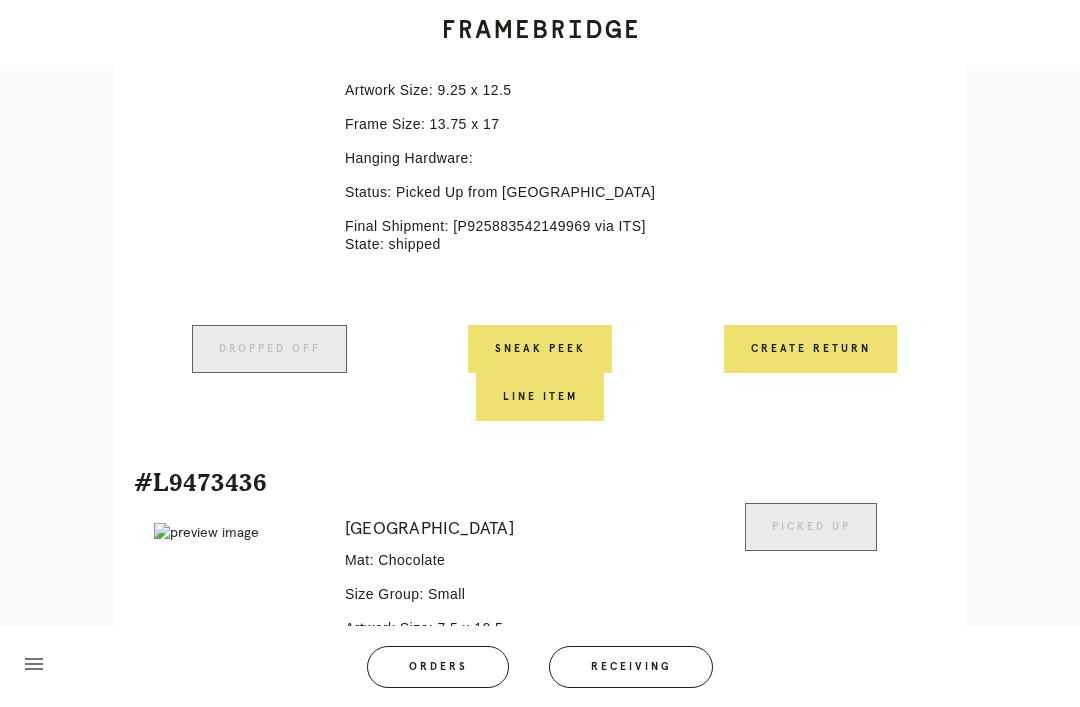 click on "Create Return" at bounding box center (810, 349) 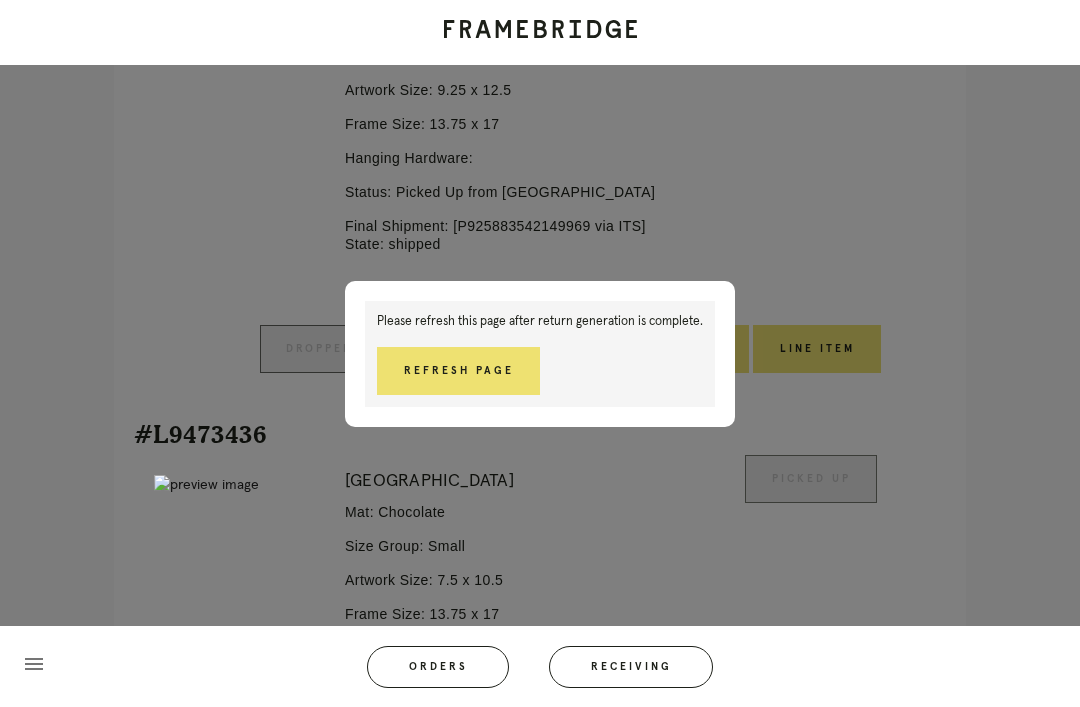 scroll, scrollTop: 1238, scrollLeft: 0, axis: vertical 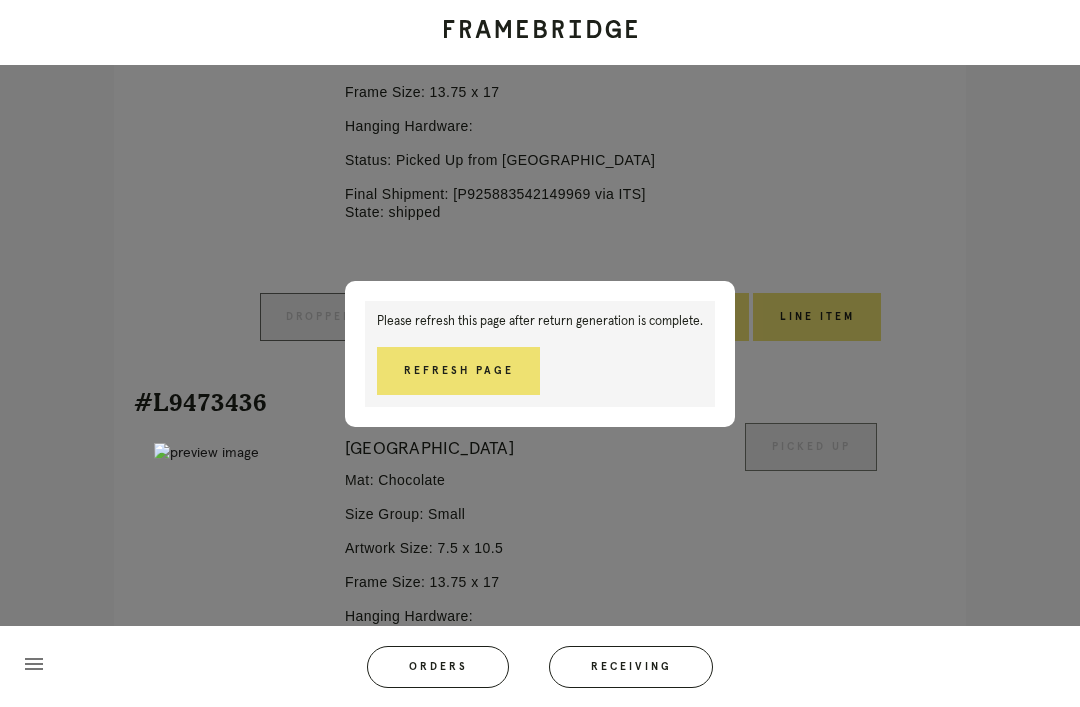 click on "Refresh Page" at bounding box center (458, 371) 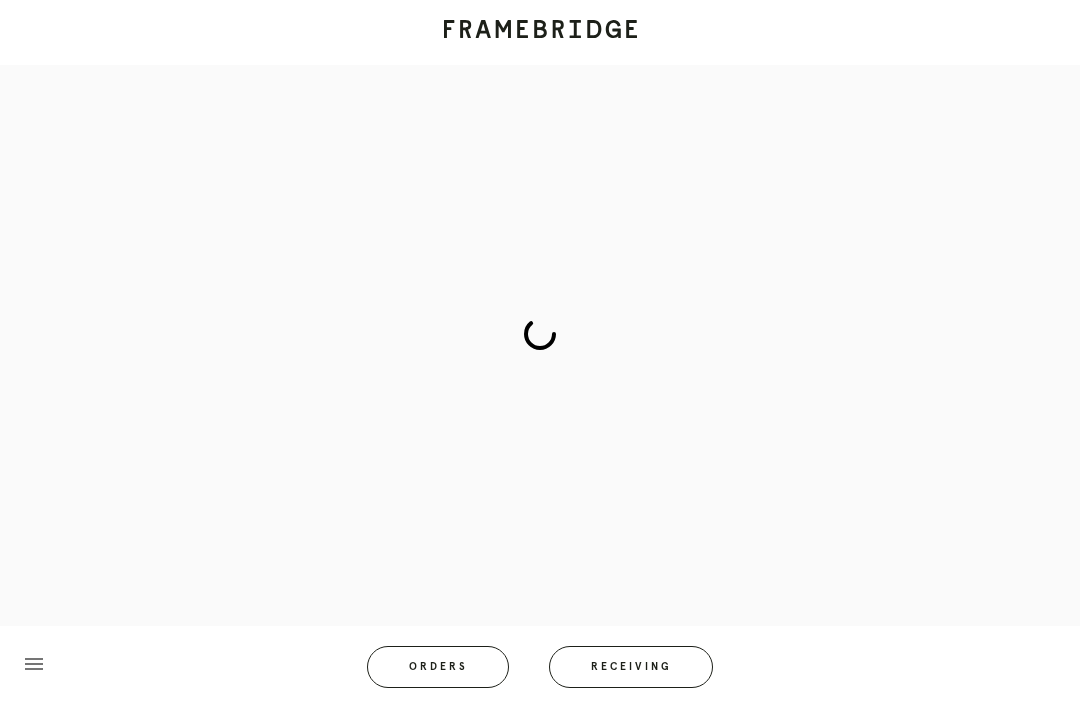 scroll, scrollTop: 83, scrollLeft: 0, axis: vertical 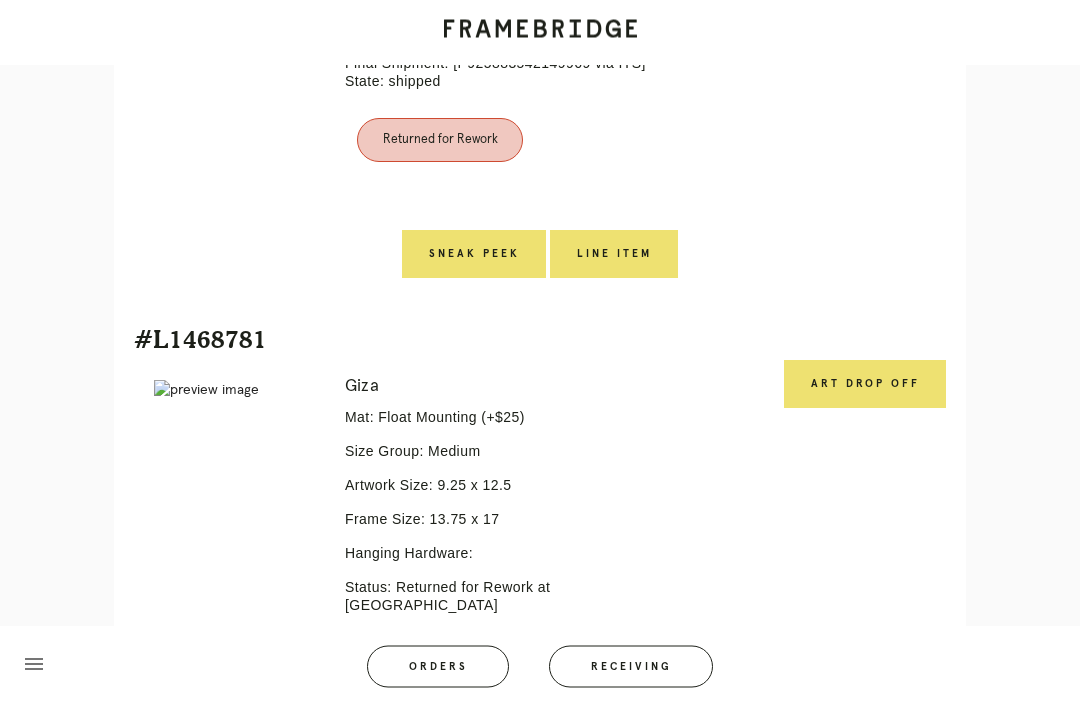 click on "Art drop off" at bounding box center (865, 385) 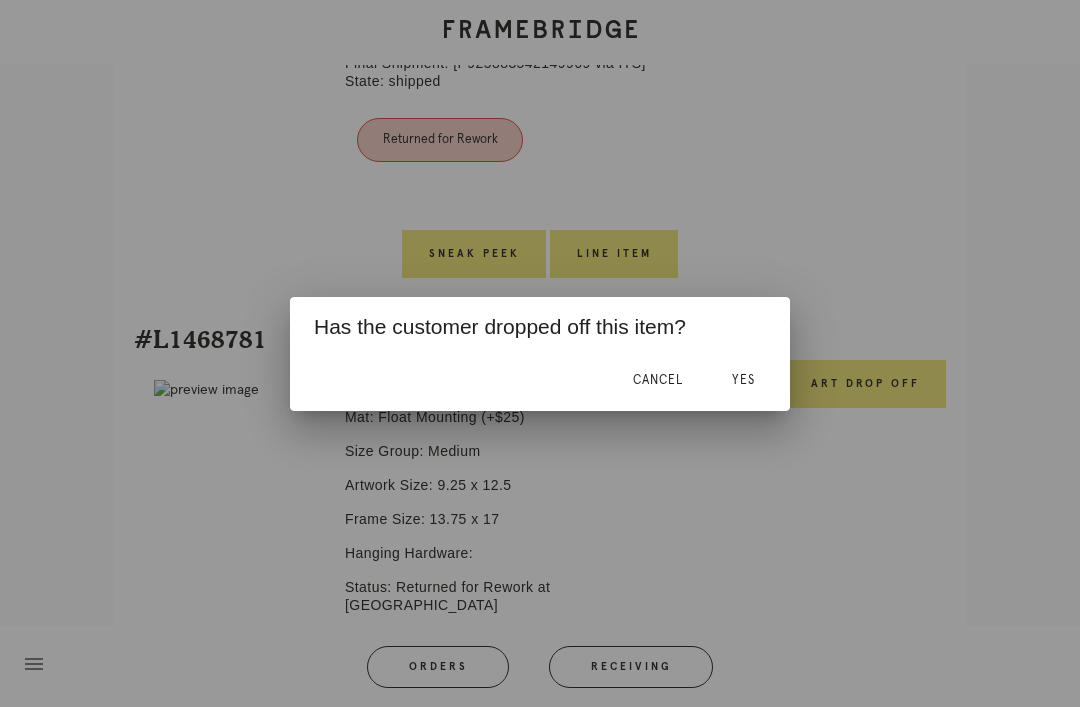 click on "Yes" at bounding box center [743, 380] 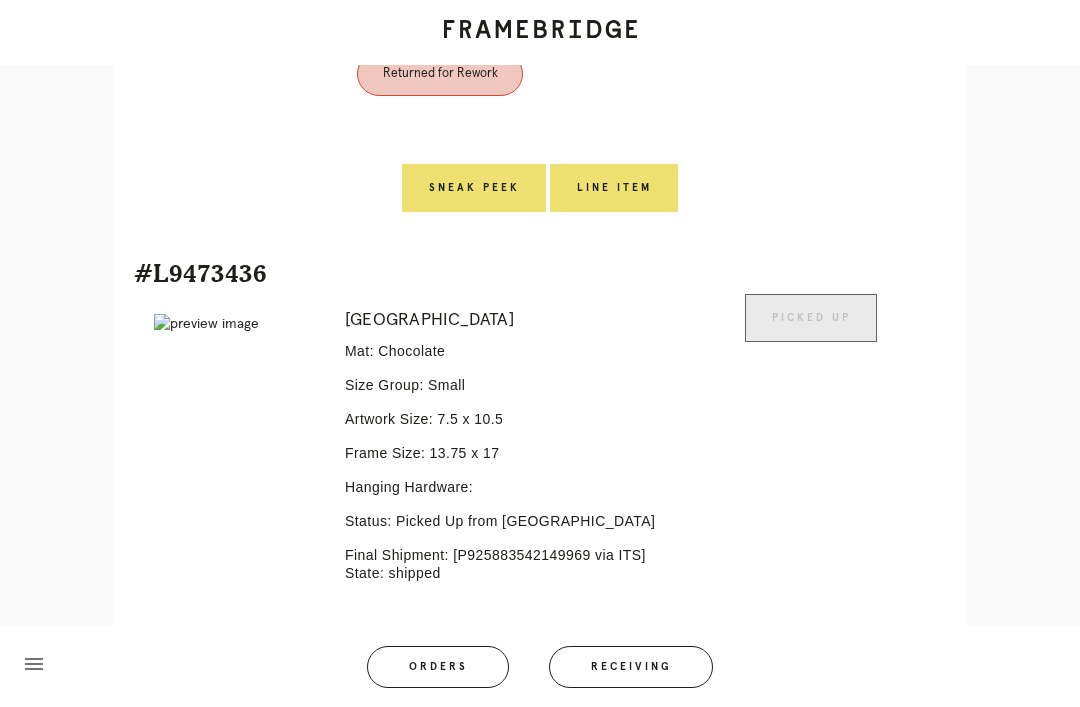 scroll, scrollTop: 1548, scrollLeft: 0, axis: vertical 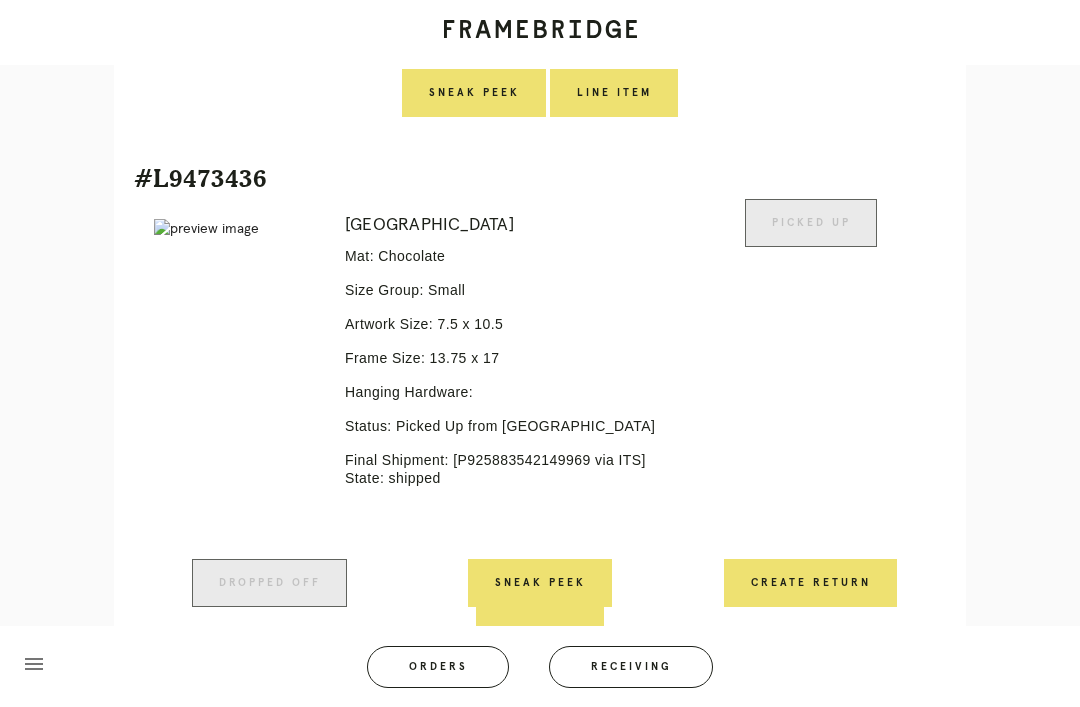 click on "Create Return" at bounding box center (810, 583) 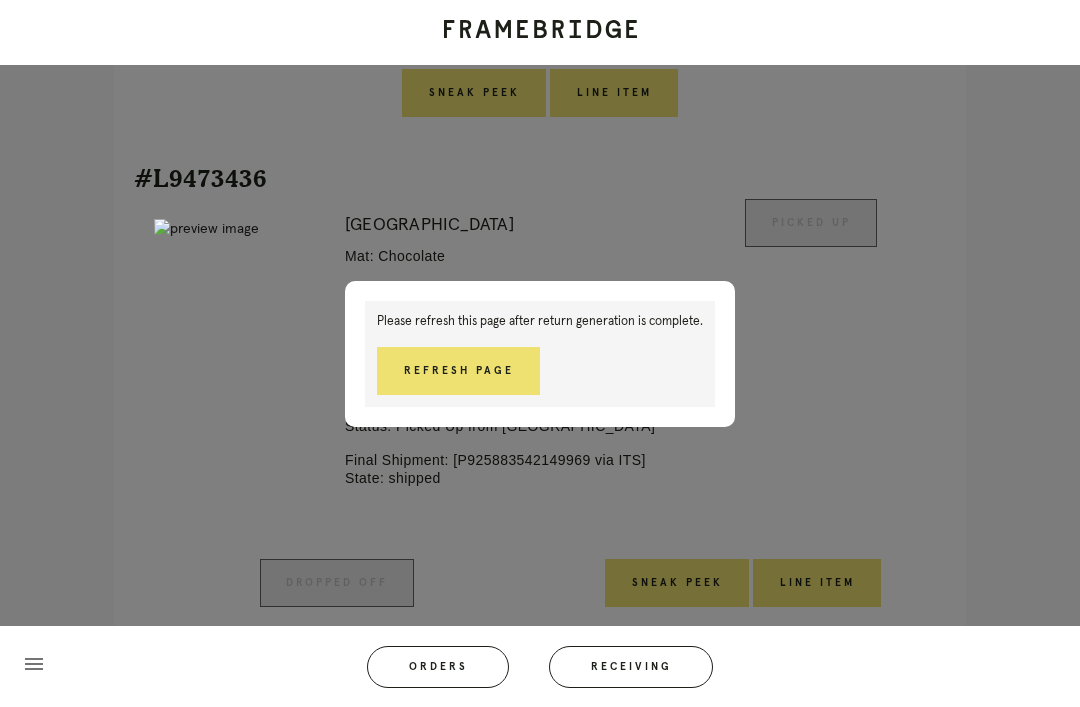 scroll, scrollTop: 1562, scrollLeft: 0, axis: vertical 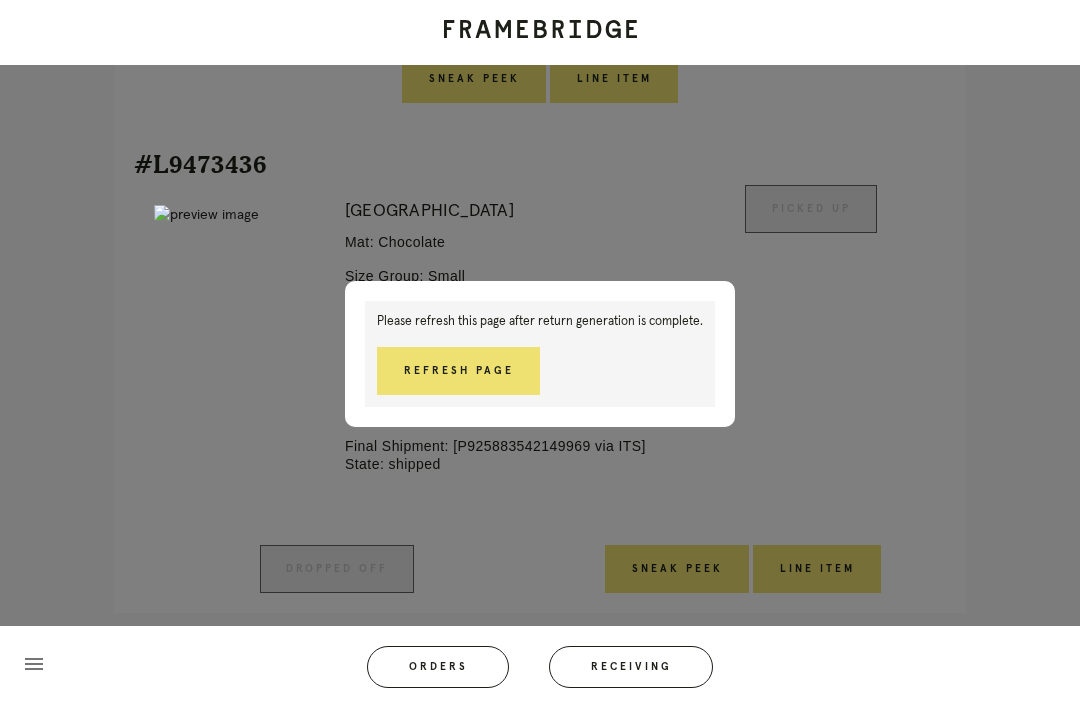 click on "Refresh Page" at bounding box center [458, 371] 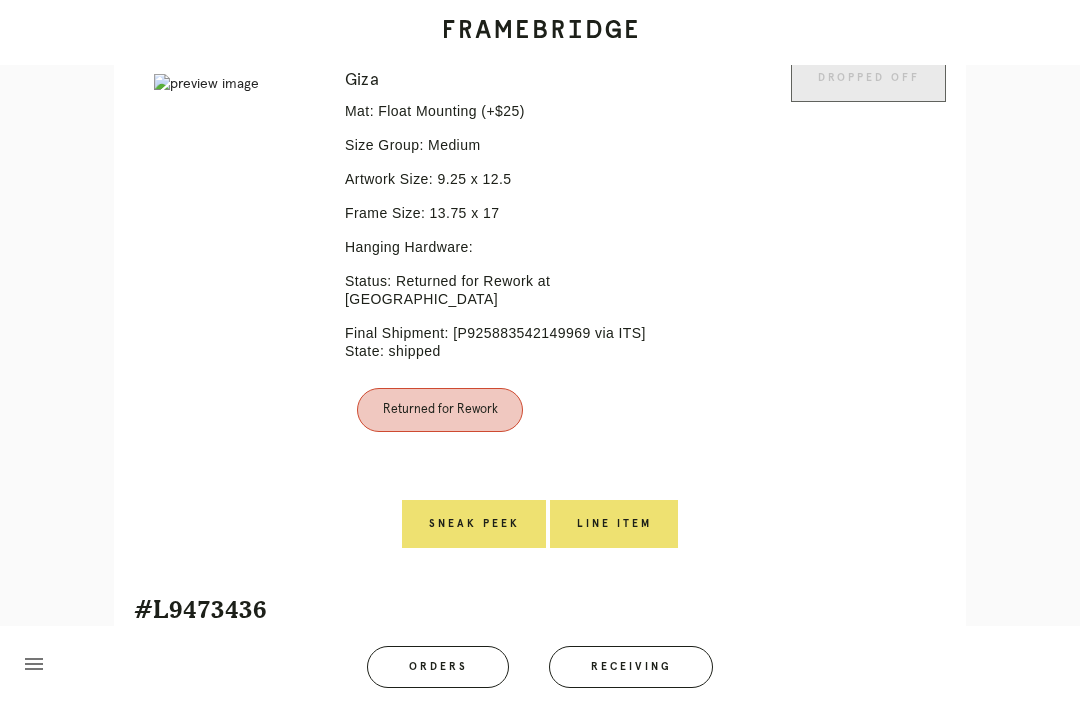 scroll, scrollTop: 1312, scrollLeft: 0, axis: vertical 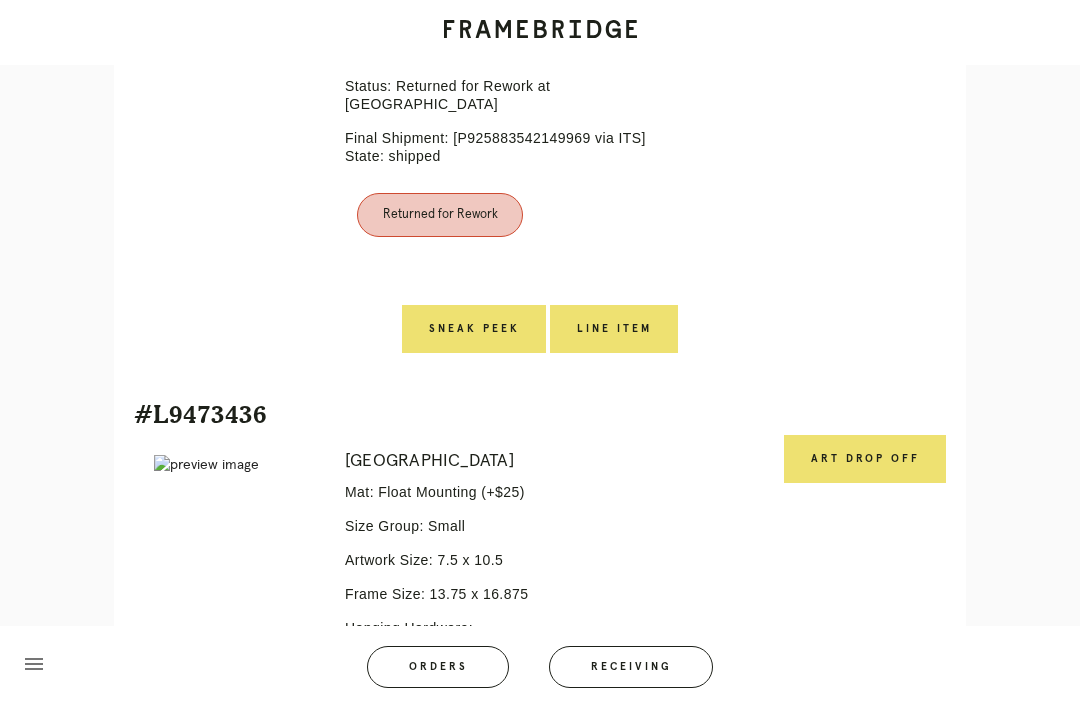 click on "Art drop off" at bounding box center (865, 459) 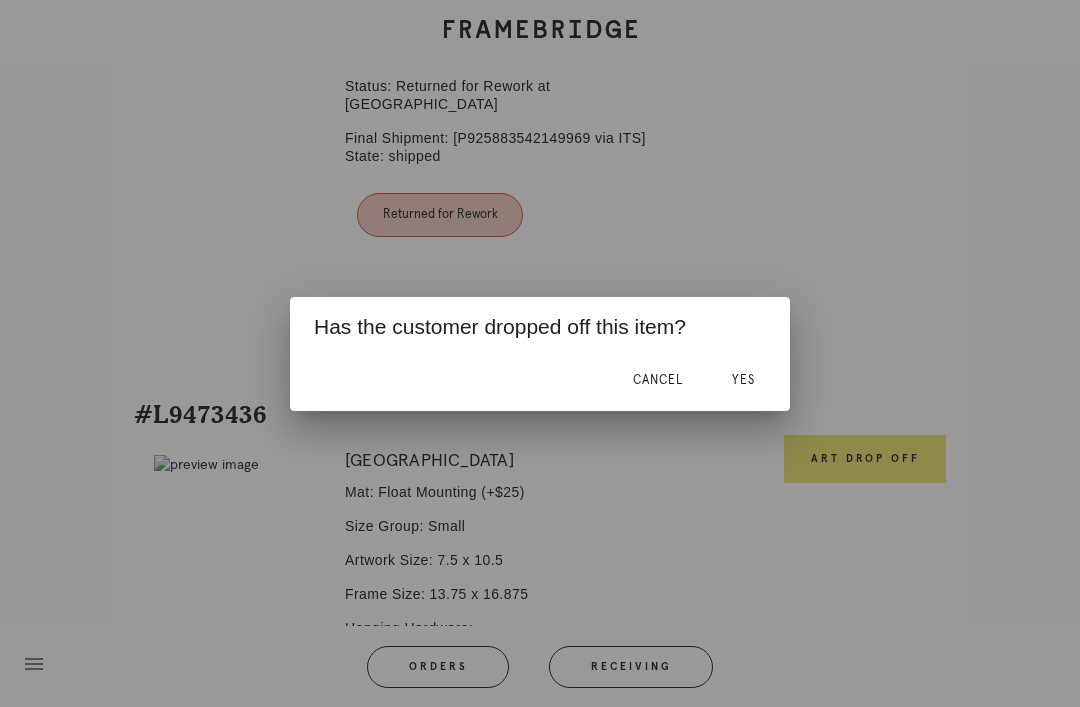 click on "Yes" at bounding box center (743, 380) 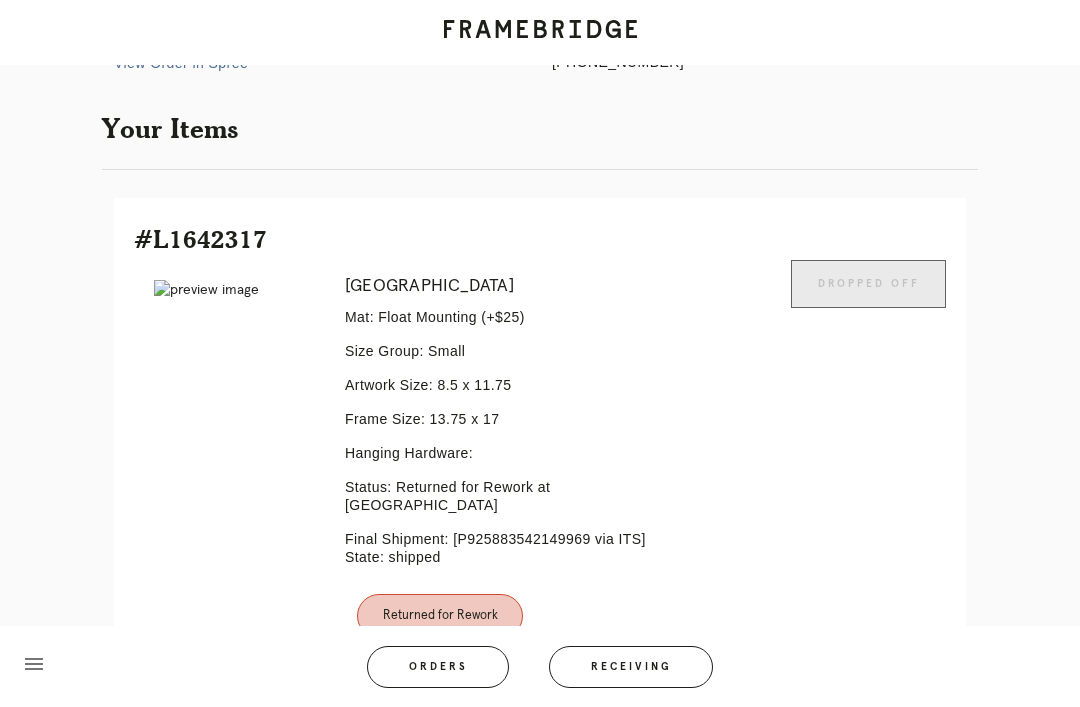 scroll, scrollTop: 0, scrollLeft: 0, axis: both 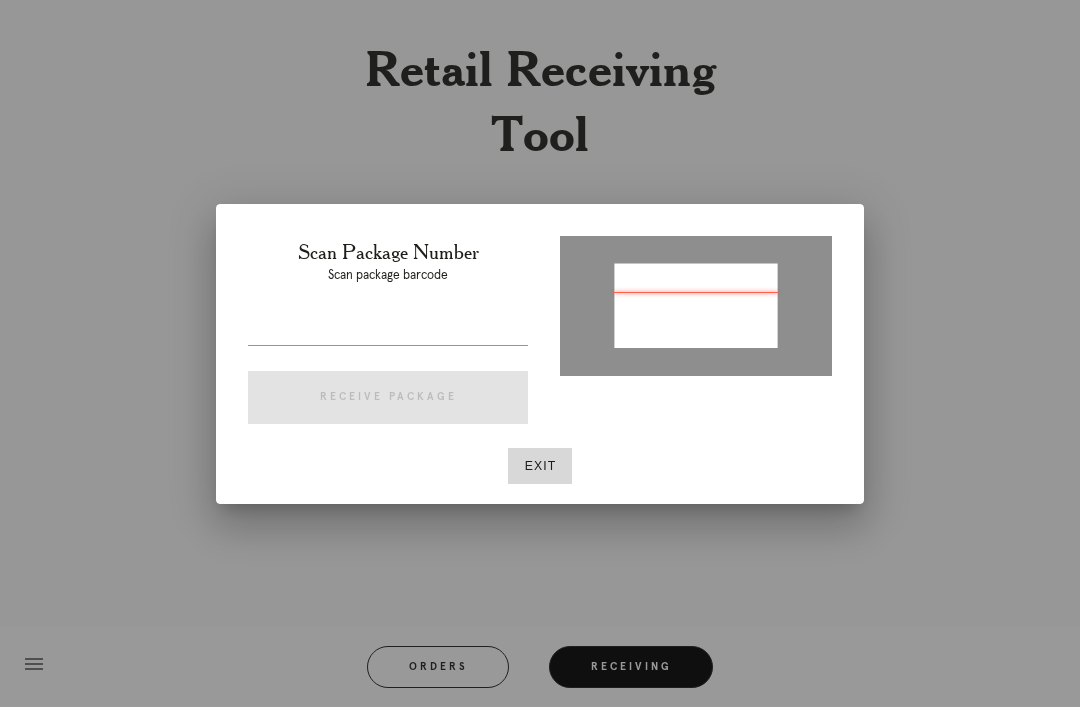 type on "P626767306579213" 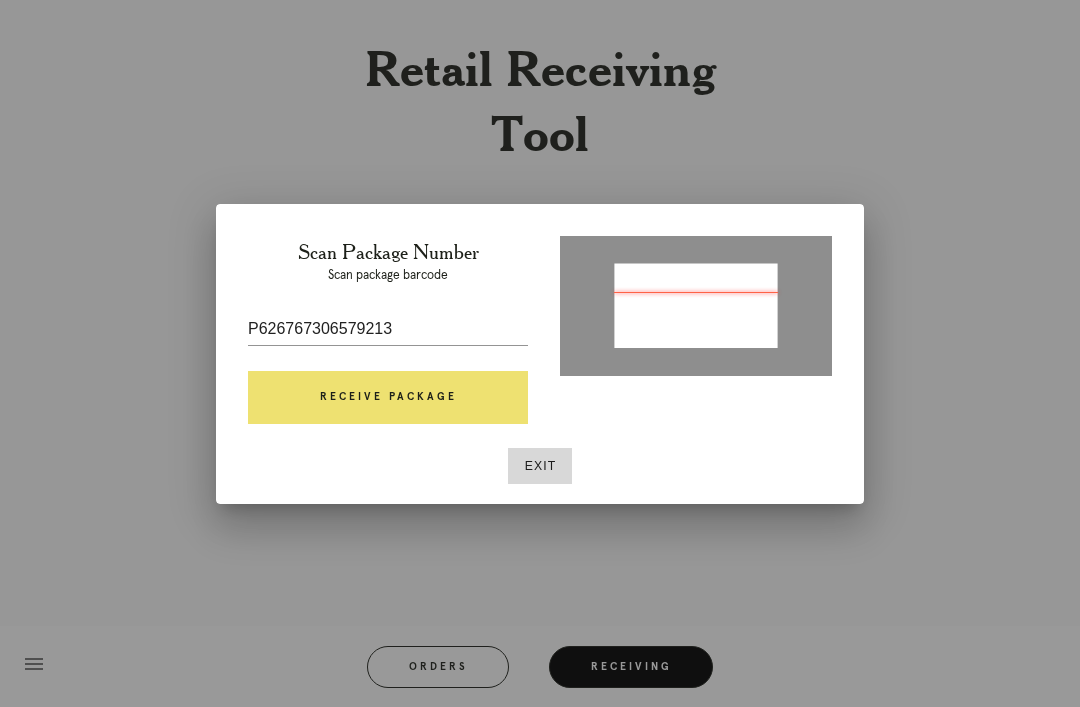 click on "Receive Package" at bounding box center [388, 398] 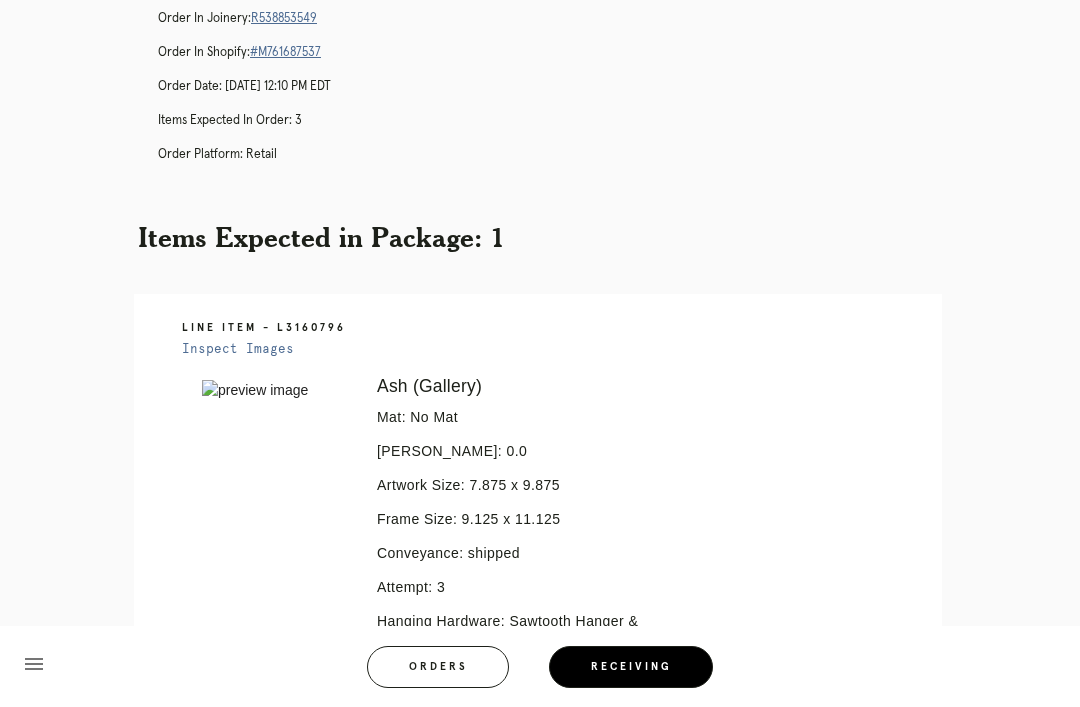 scroll, scrollTop: 0, scrollLeft: 0, axis: both 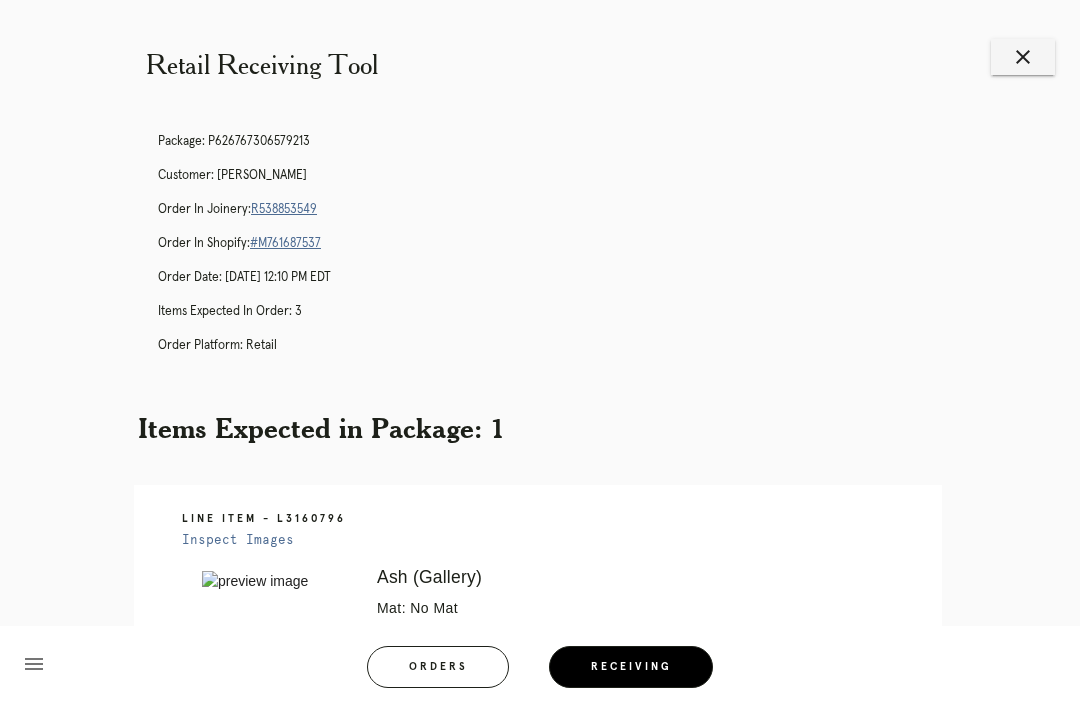 click on "R538853549" at bounding box center (284, 209) 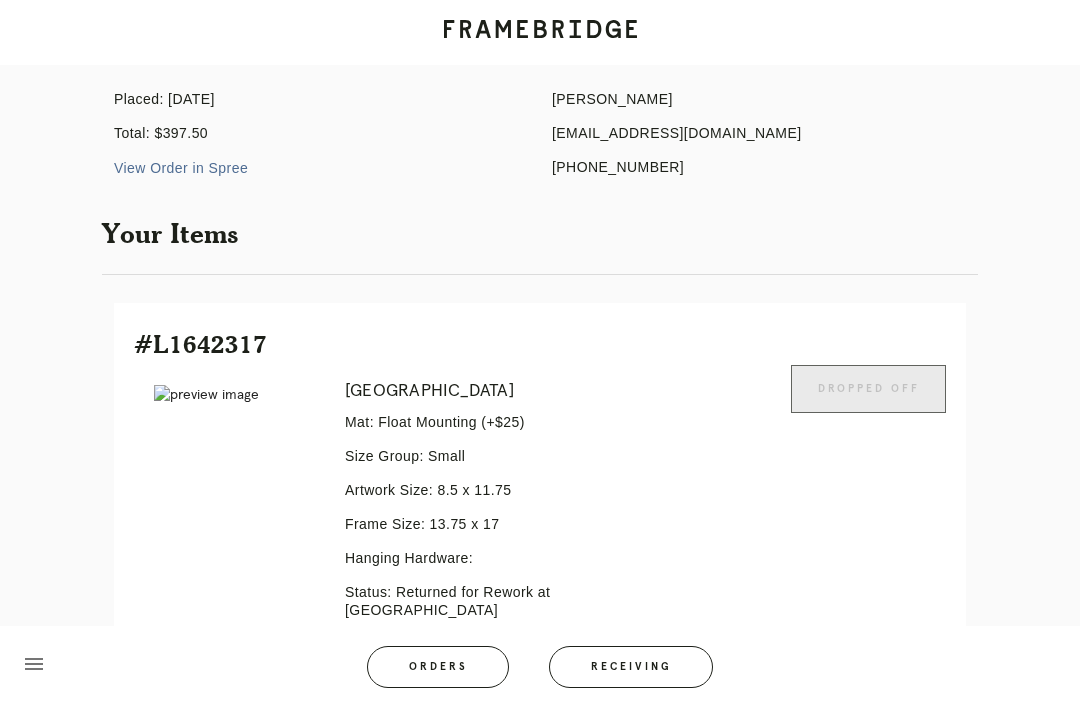 scroll, scrollTop: 0, scrollLeft: 0, axis: both 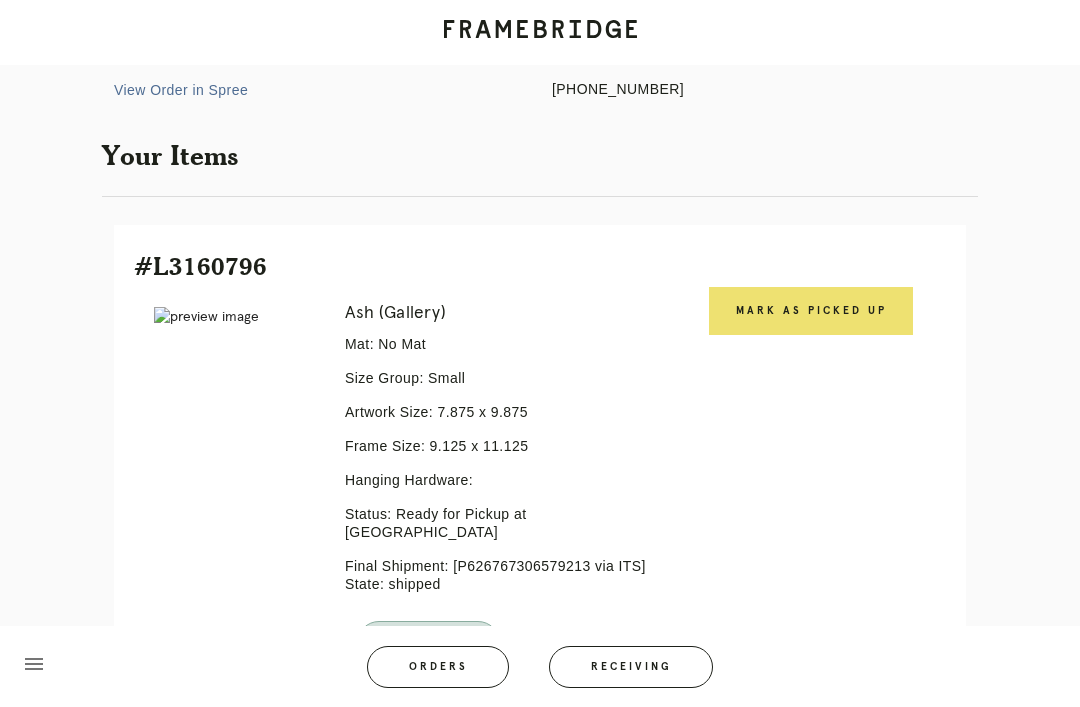 click on "Mark as Picked Up" at bounding box center [811, 311] 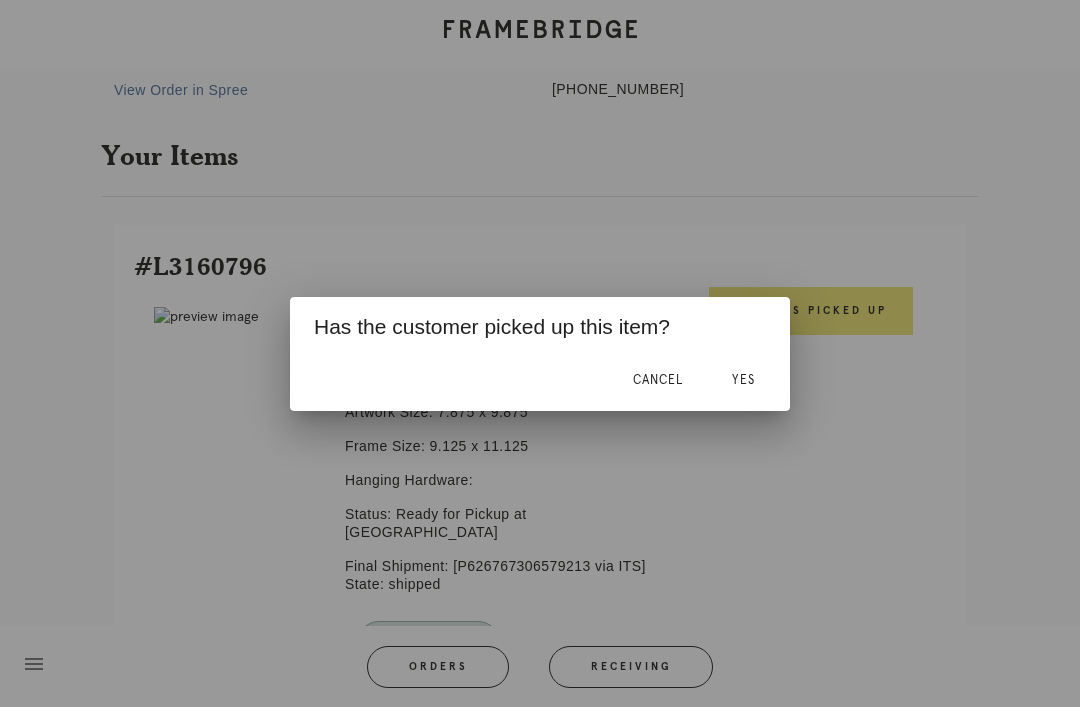 click on "Yes" at bounding box center (743, 381) 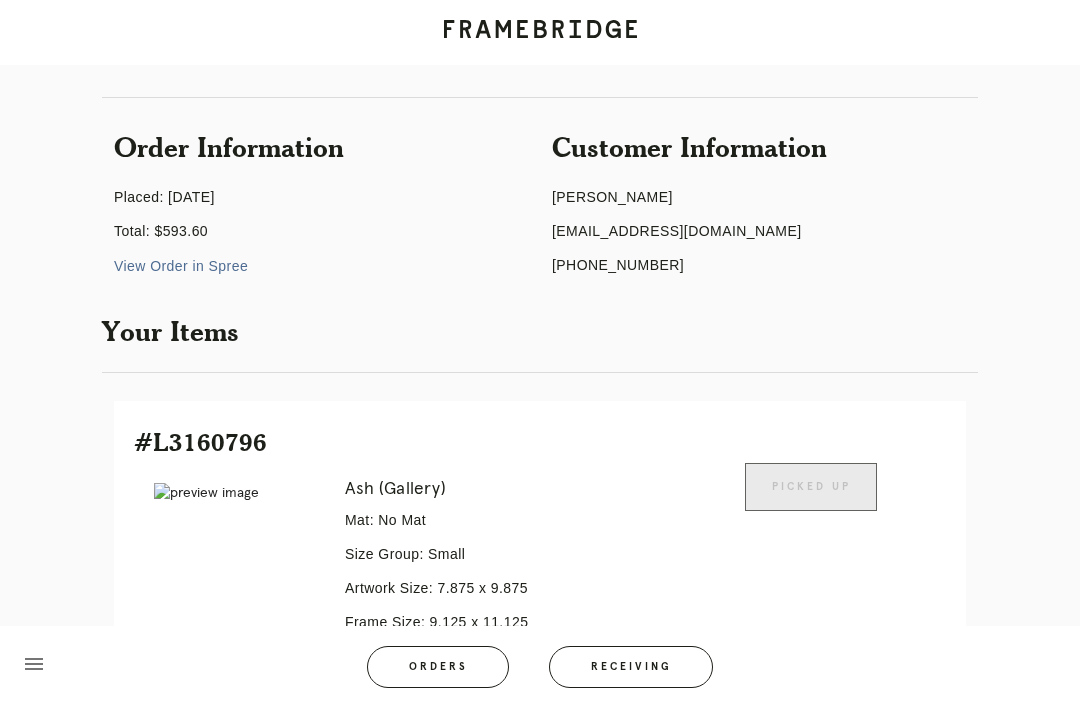 scroll, scrollTop: 0, scrollLeft: 0, axis: both 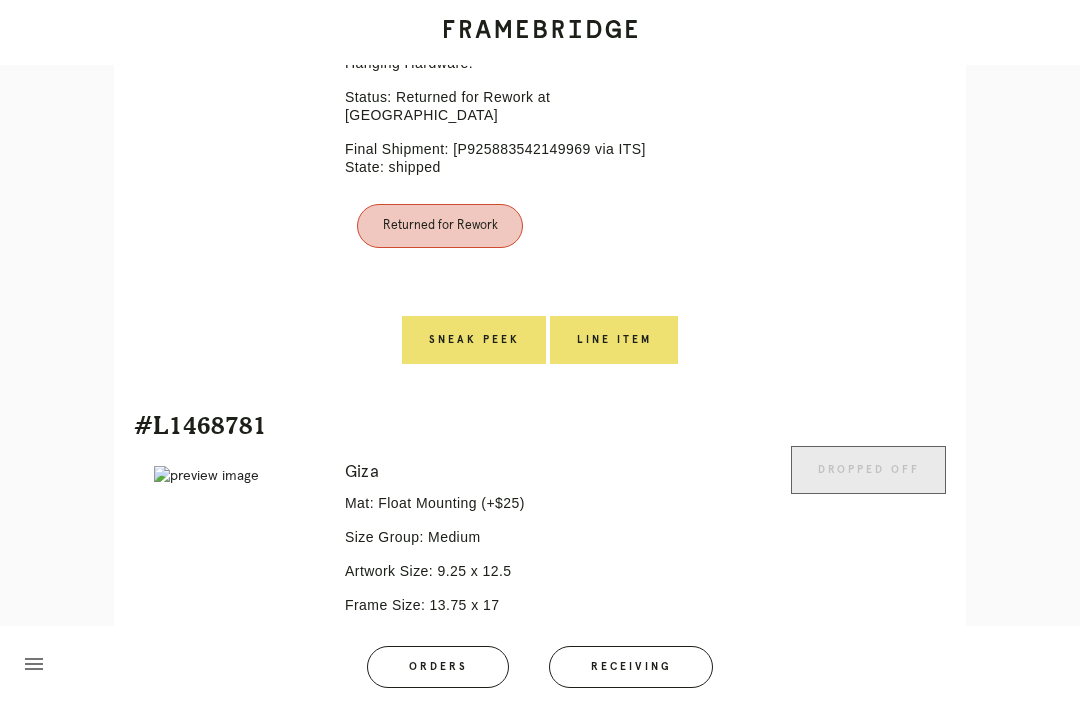 click on "Line Item" at bounding box center [614, 340] 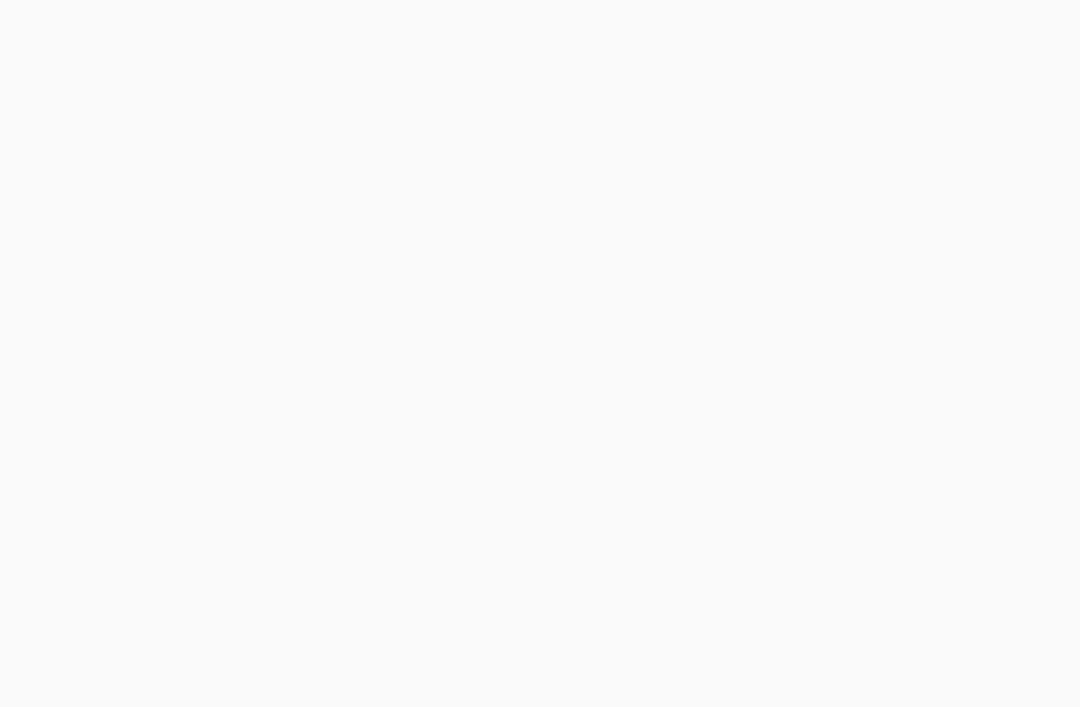 scroll, scrollTop: 0, scrollLeft: 0, axis: both 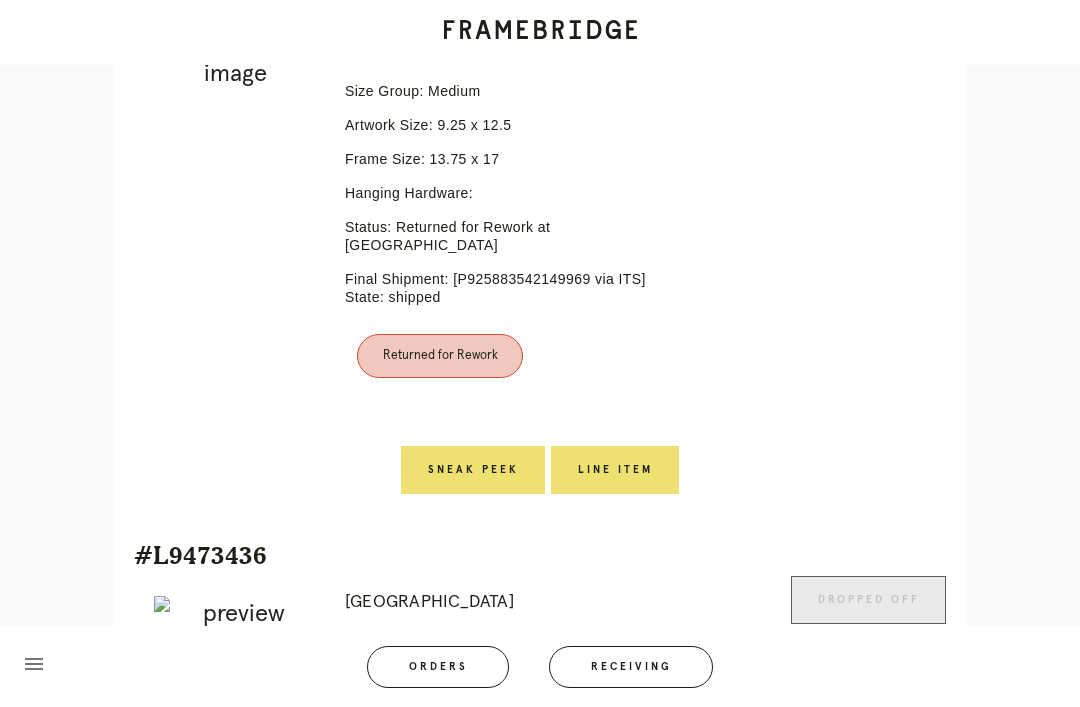 click on "Line Item" at bounding box center [615, 470] 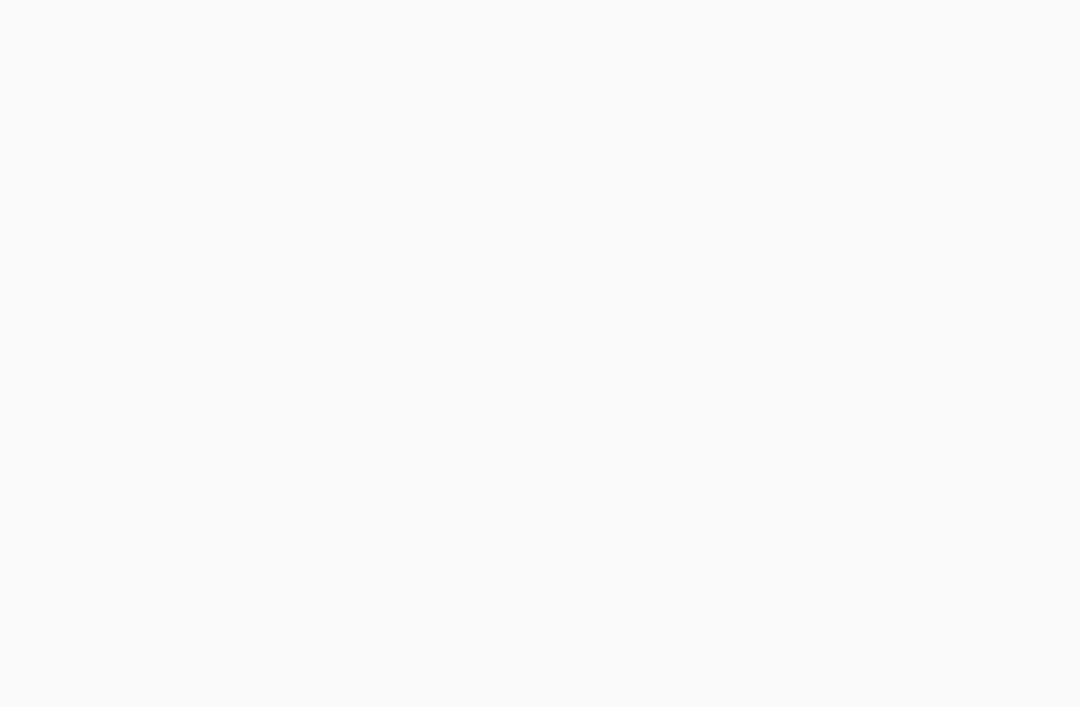 scroll, scrollTop: 0, scrollLeft: 0, axis: both 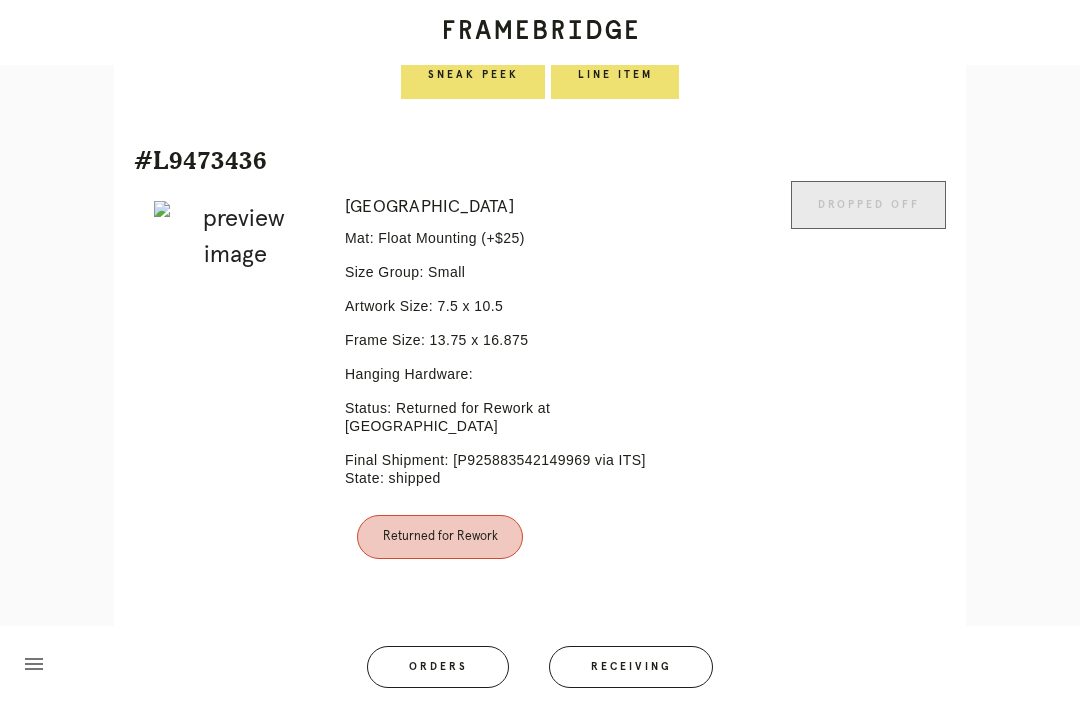 click on "Line Item" at bounding box center [615, 651] 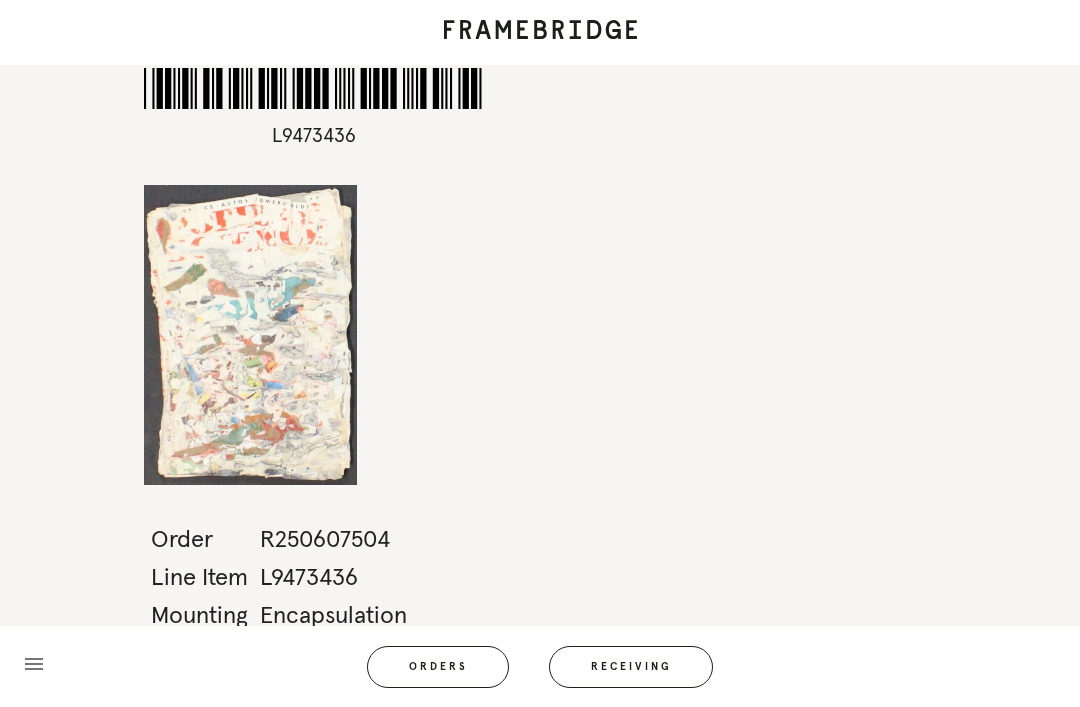click on "*L9473436*
L9473436
Order   R250607504   Line Item   L9473436   Mounting   Encapsulation   Size       menu
Orders
Receiving
Logged in as:   brian.sterling@framebridge.com   Old Town
Logout" at bounding box center (540, 353) 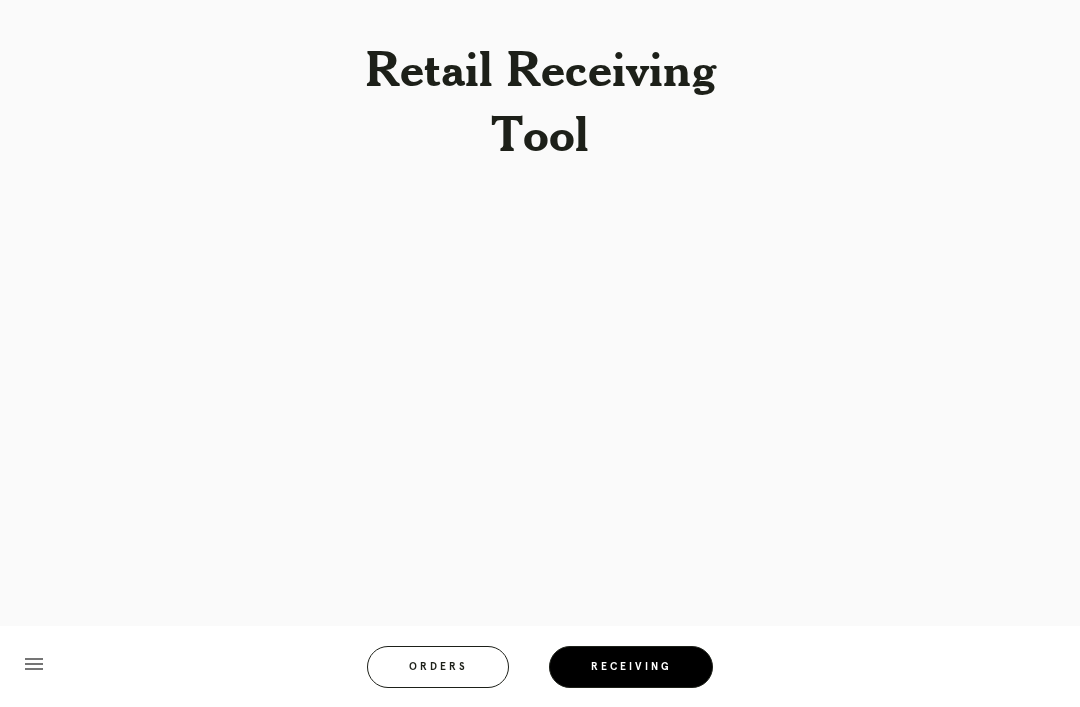click on "menu
Orders
Receiving
Logged in as:   brian.sterling@framebridge.com   Old Town
Logout" at bounding box center (540, 673) 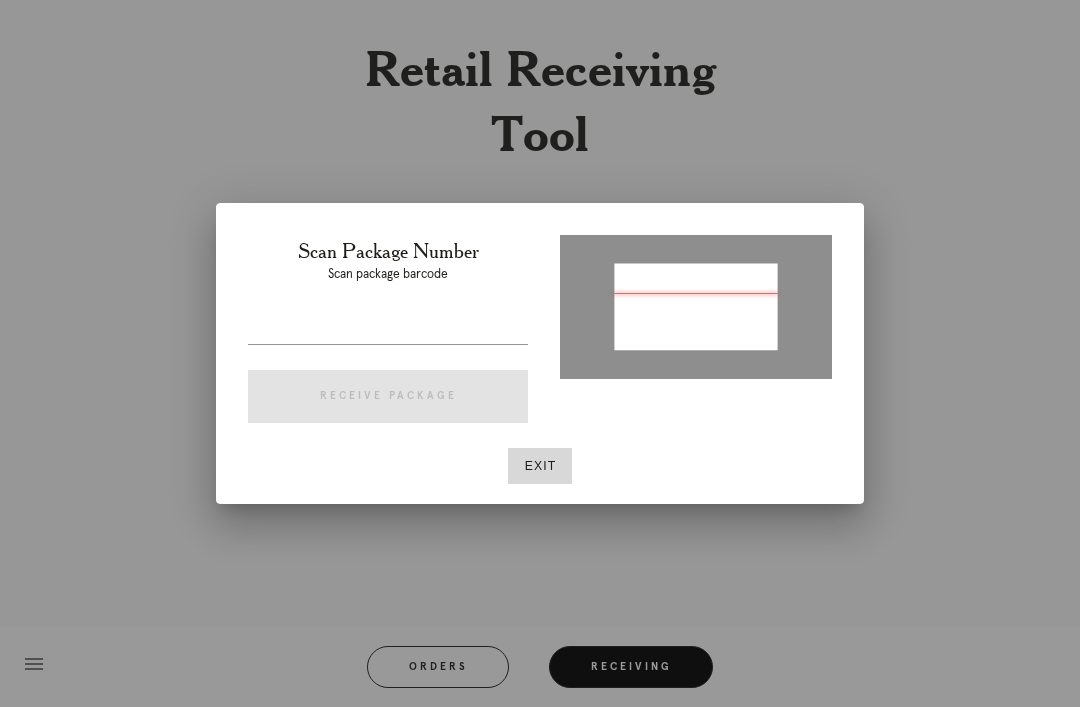 type on "P855985288536073" 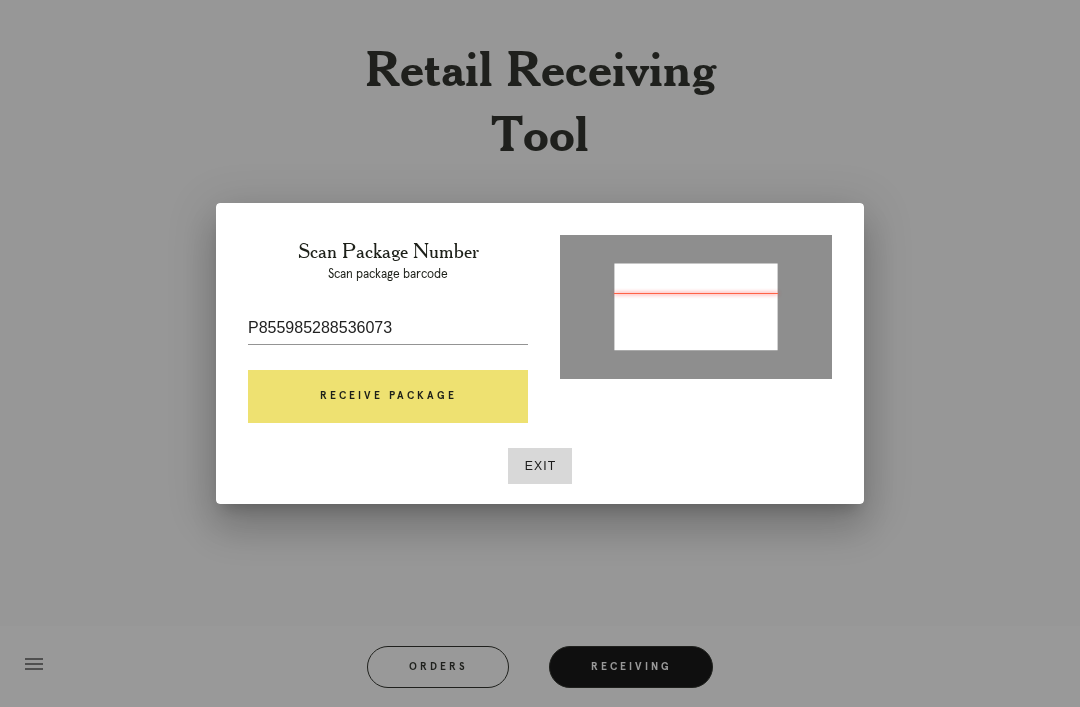 click on "Receive Package" at bounding box center (388, 397) 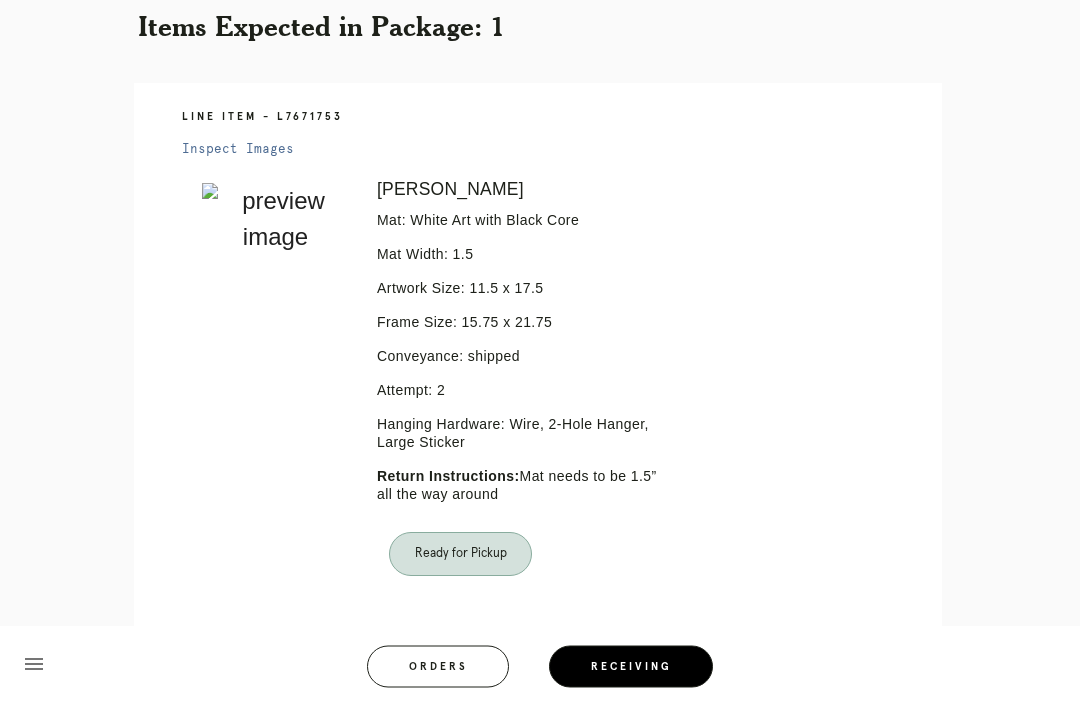 scroll, scrollTop: 189, scrollLeft: 0, axis: vertical 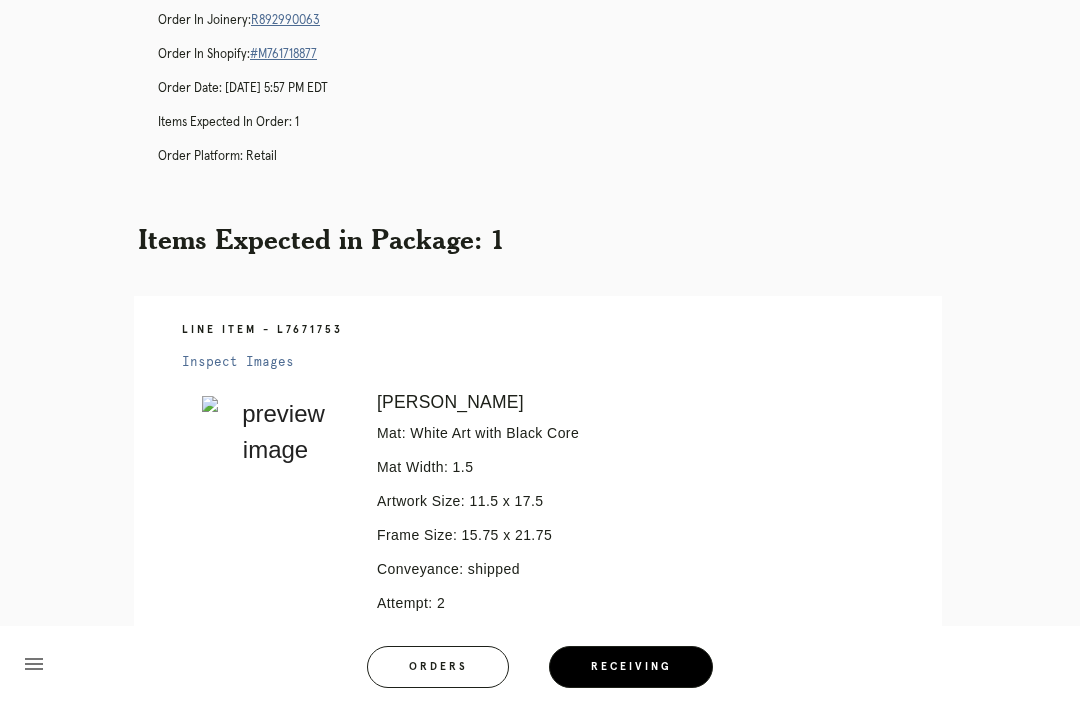 click on "R892990063" at bounding box center (285, 20) 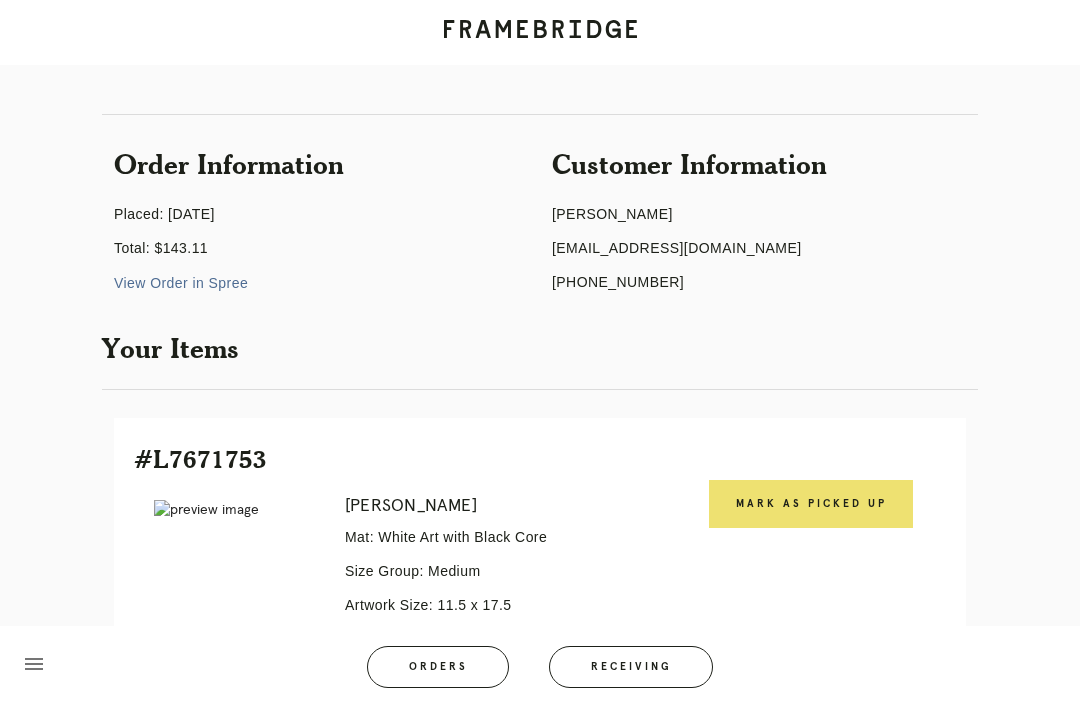 scroll, scrollTop: 291, scrollLeft: 0, axis: vertical 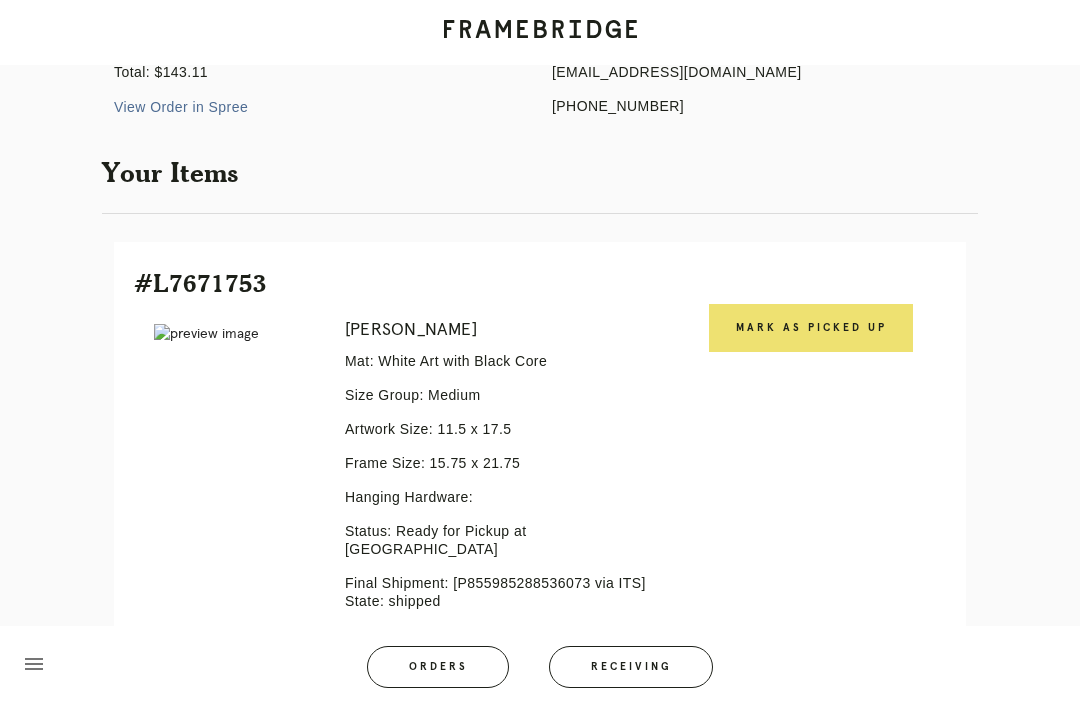 click on "Mark as Picked Up" at bounding box center (811, 328) 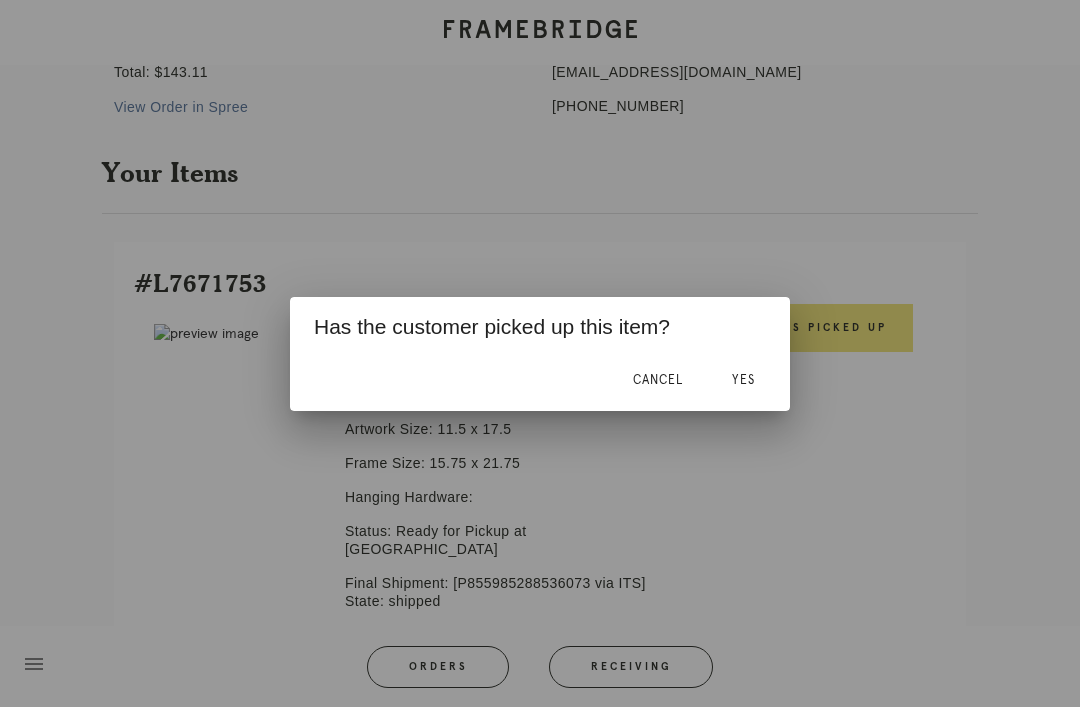 click on "Yes" at bounding box center (743, 380) 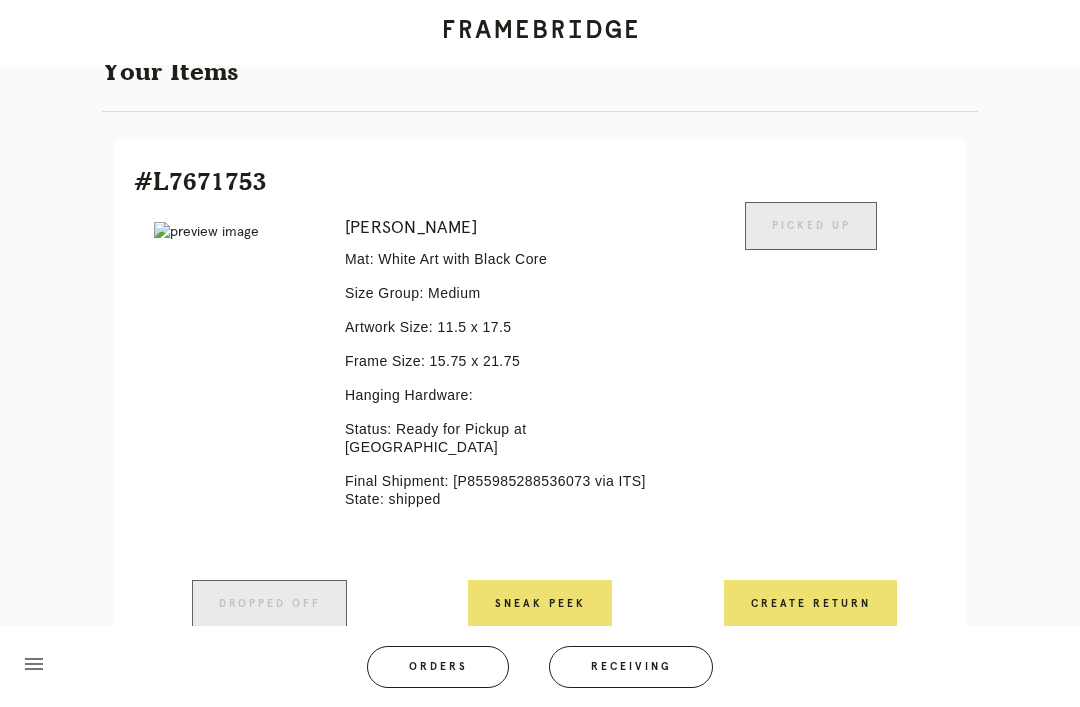 scroll, scrollTop: 428, scrollLeft: 0, axis: vertical 